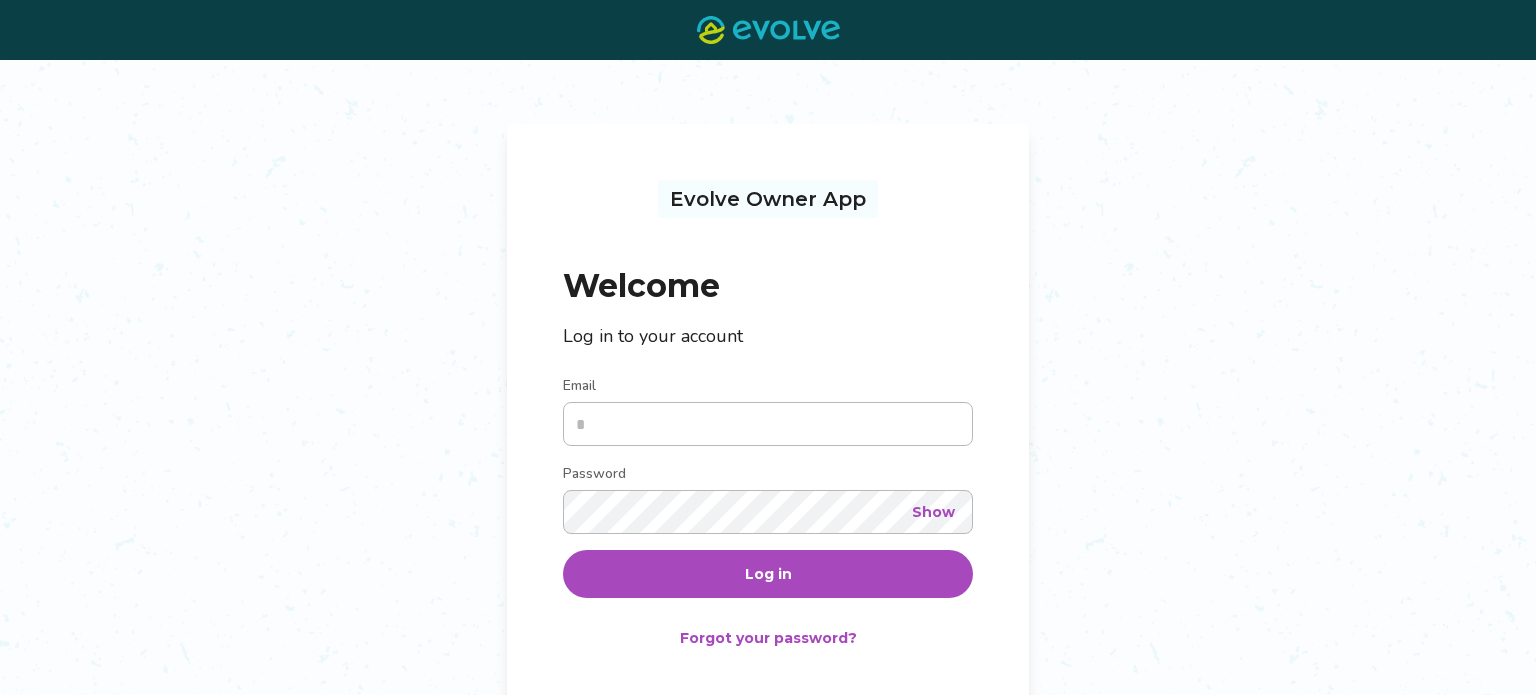 scroll, scrollTop: 0, scrollLeft: 0, axis: both 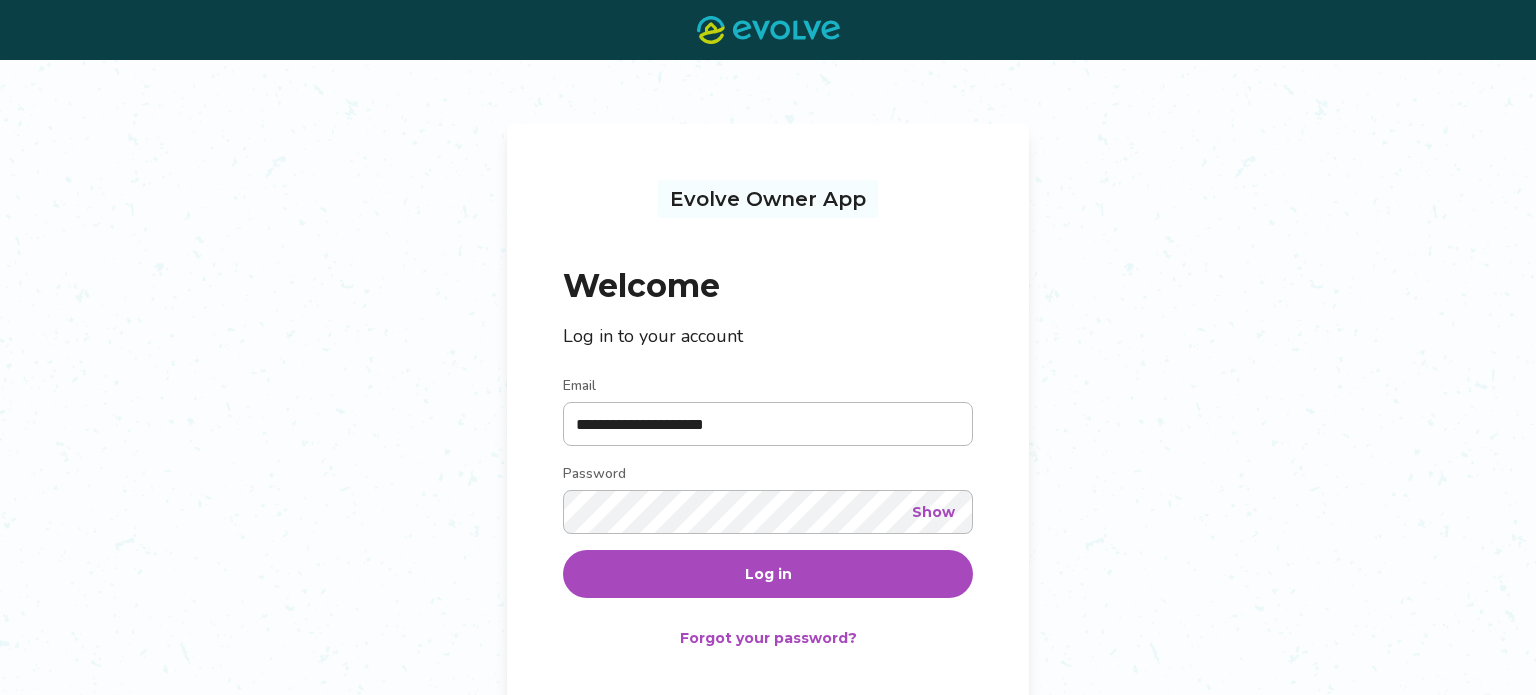 click on "Log in" at bounding box center [768, 574] 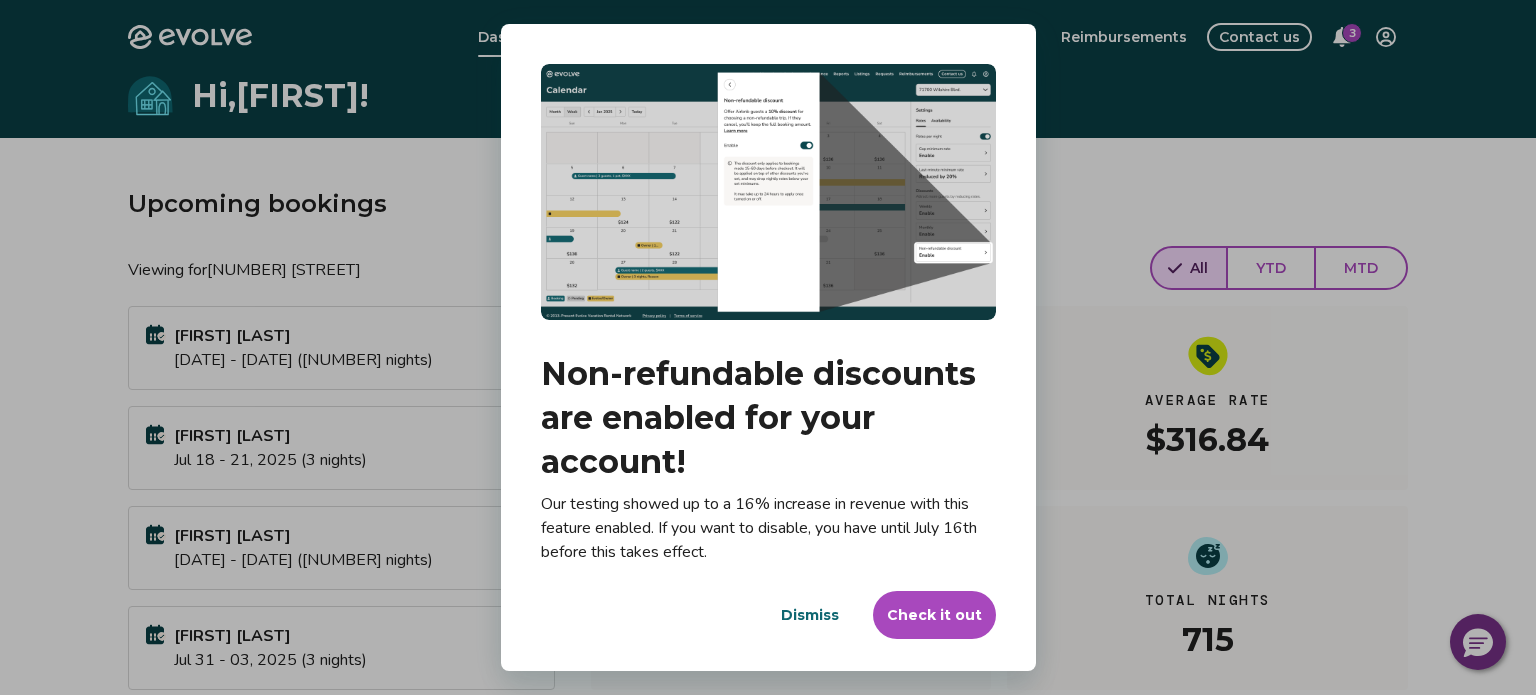 click on "Check it out" at bounding box center (934, 615) 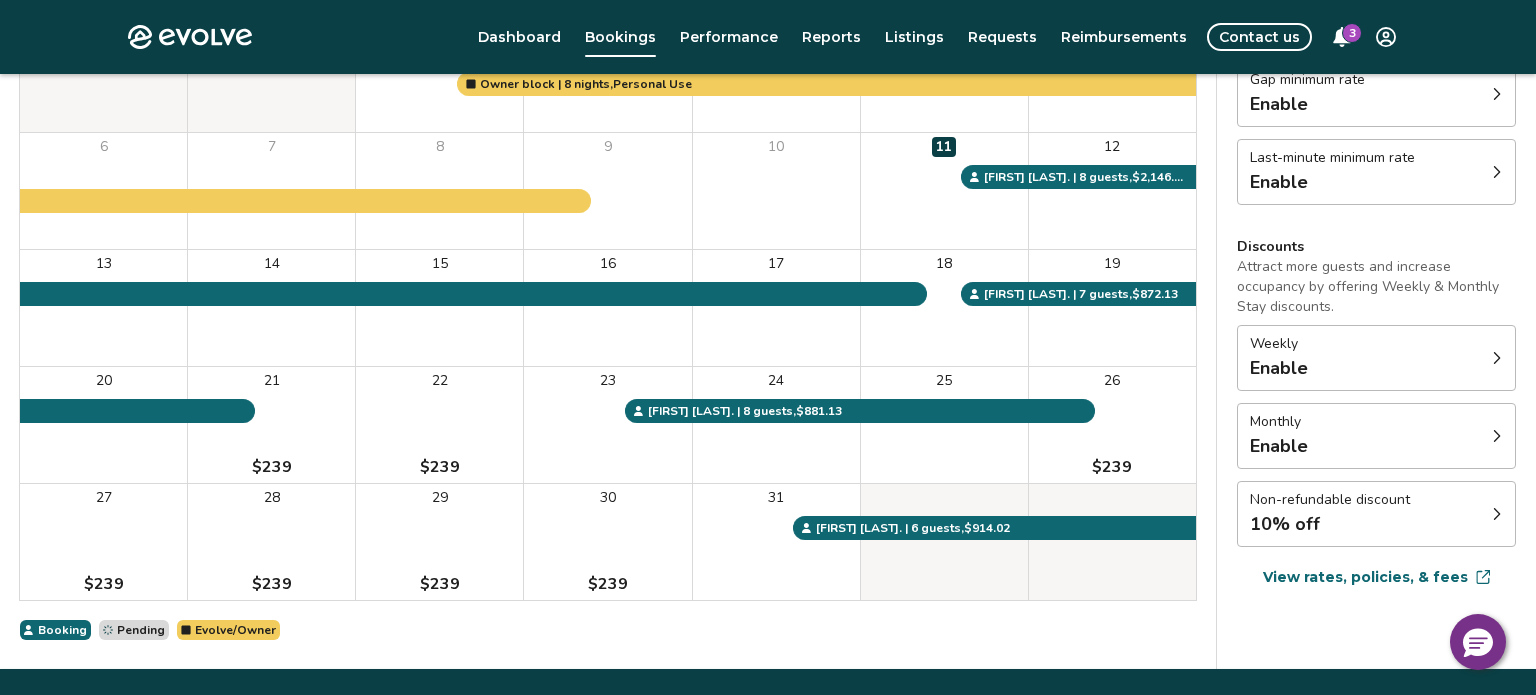 scroll, scrollTop: 339, scrollLeft: 0, axis: vertical 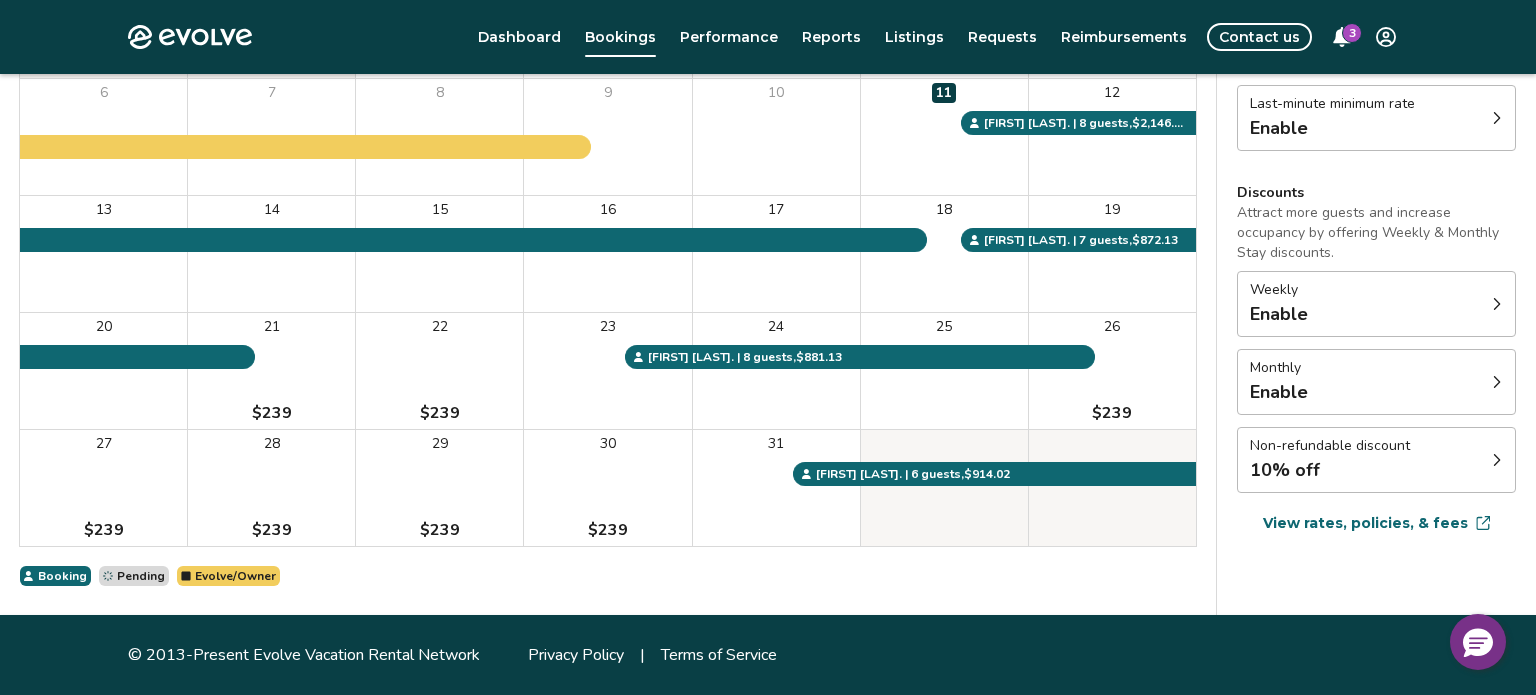 click 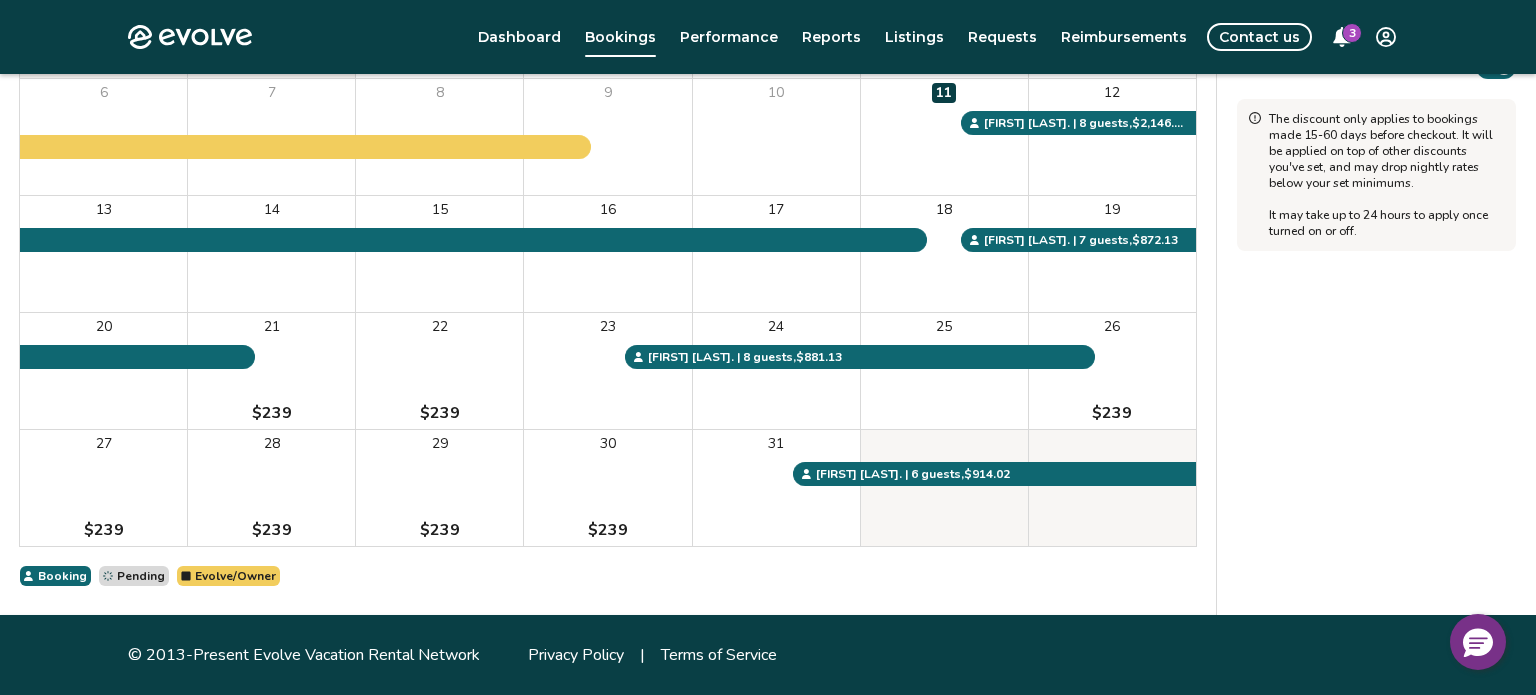 click on "Non-refundable discount Offer Airbnb guests a  10% discount  for choosing a non-refundable trip. If they cancel, you'll keep the full booking amount.   Learn more Enable The discount only applies to bookings made 15-60 days before checkout. It will be applied on top of other discounts you've set, and may drop nightly rates below your set minimums. It may take up to 24 hours to apply once turned on or off." at bounding box center [1376, 229] 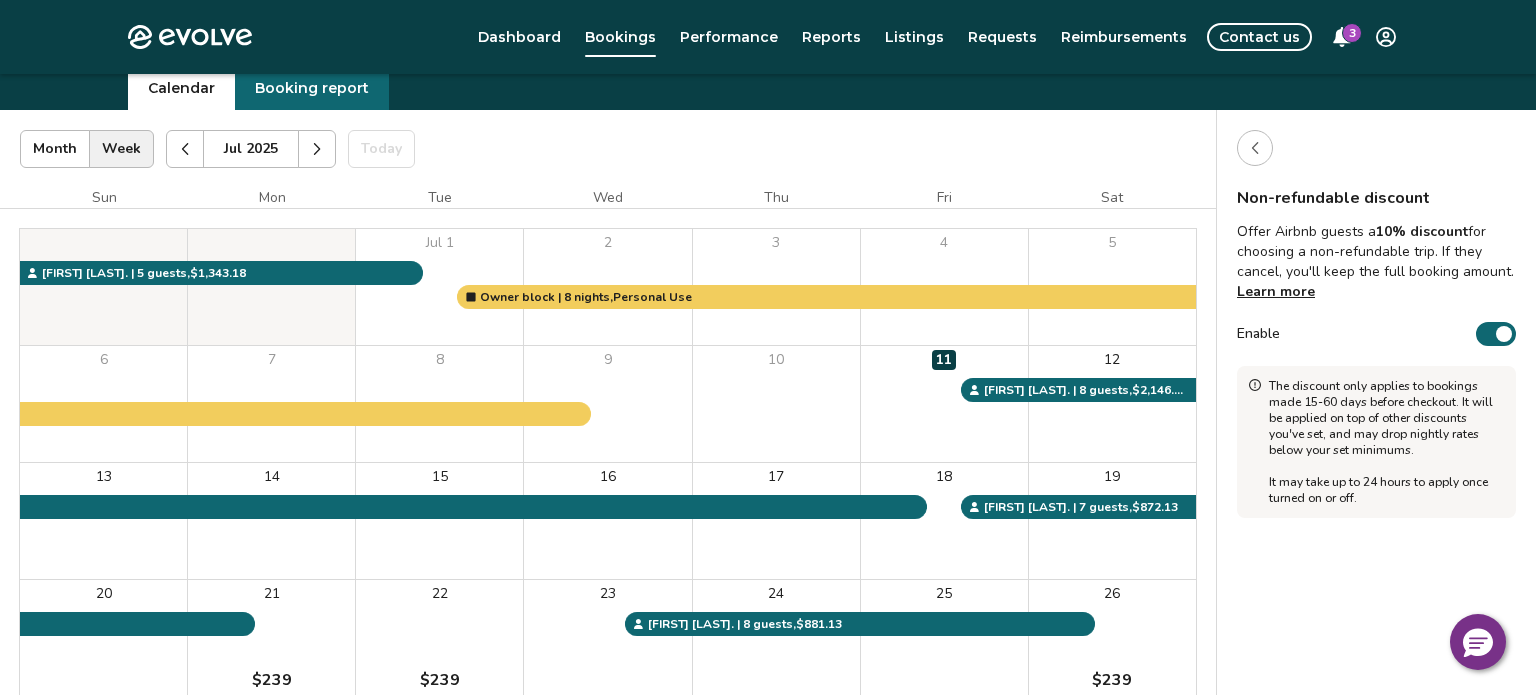 scroll, scrollTop: 80, scrollLeft: 0, axis: vertical 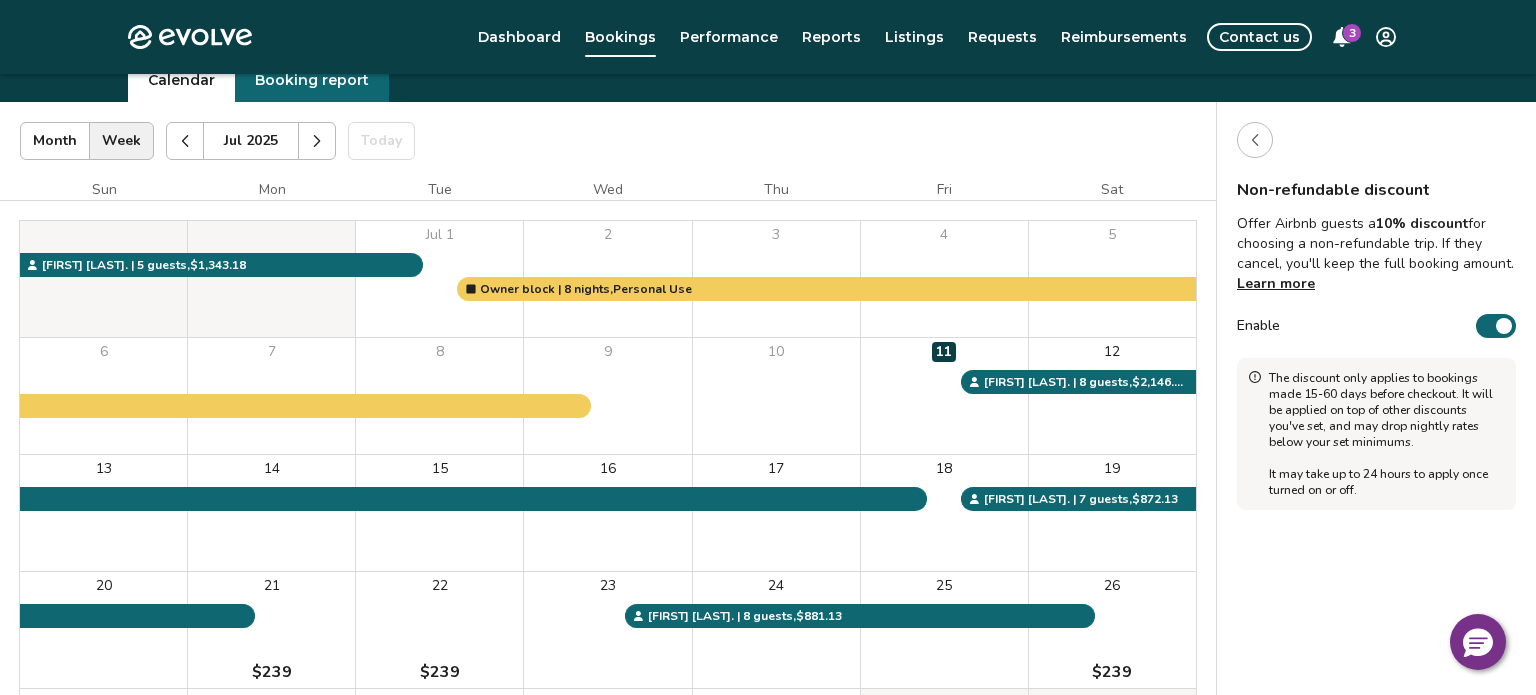 click on "Enable" at bounding box center (1496, 326) 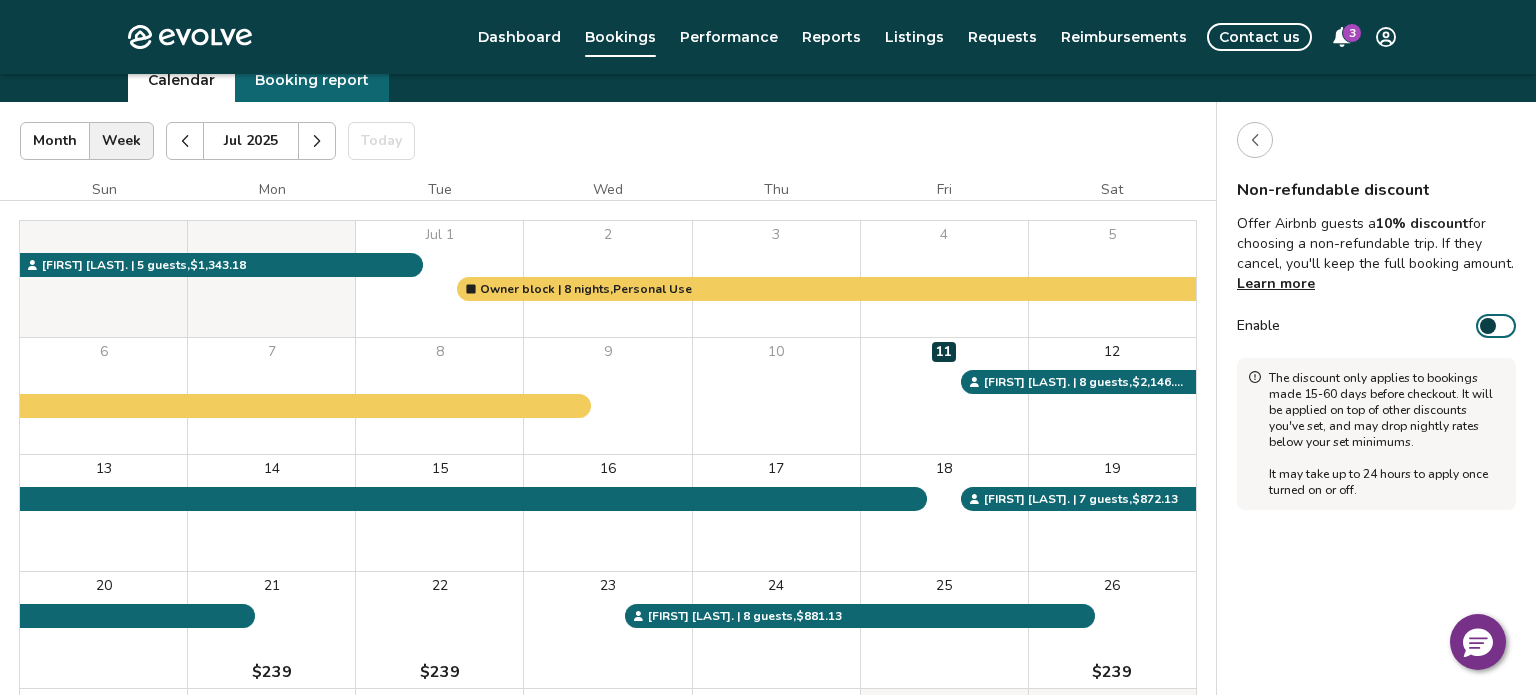 click on "Enable" at bounding box center [1496, 326] 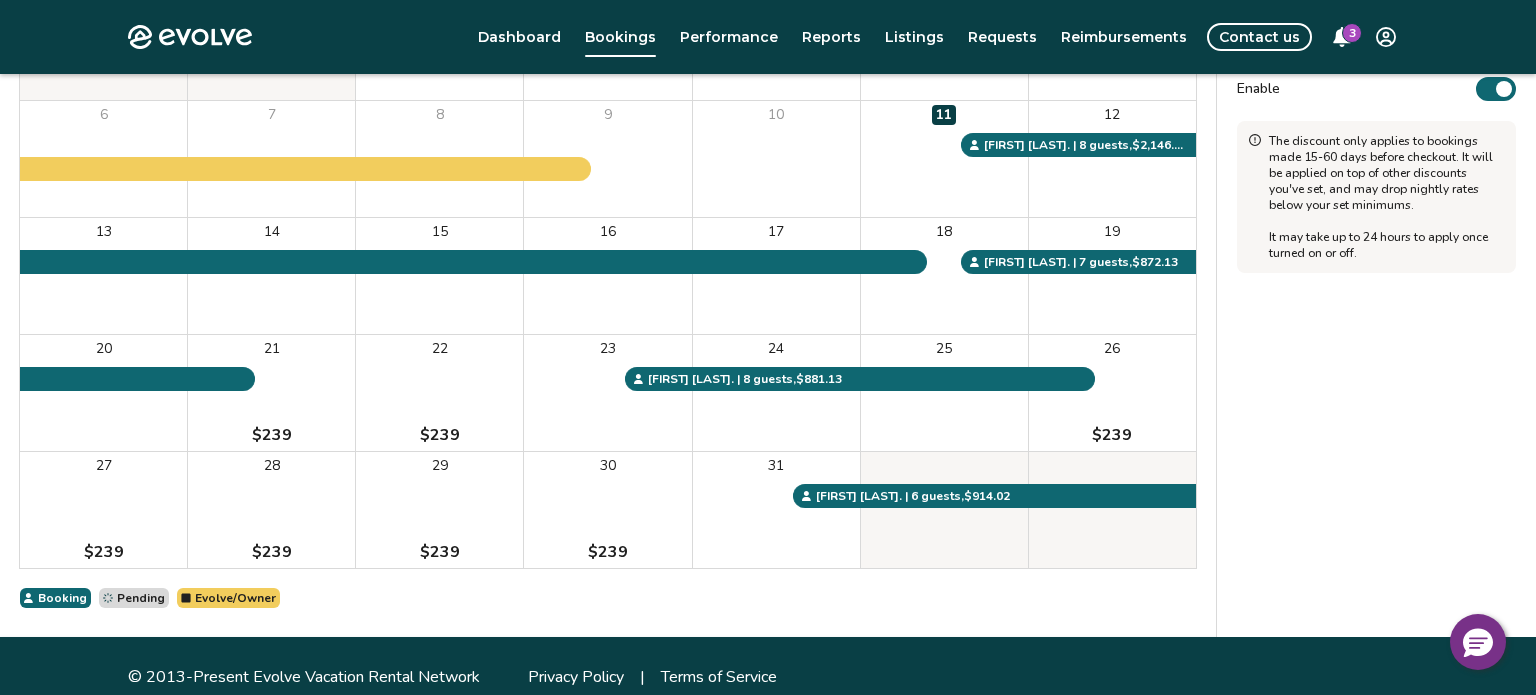 scroll, scrollTop: 0, scrollLeft: 0, axis: both 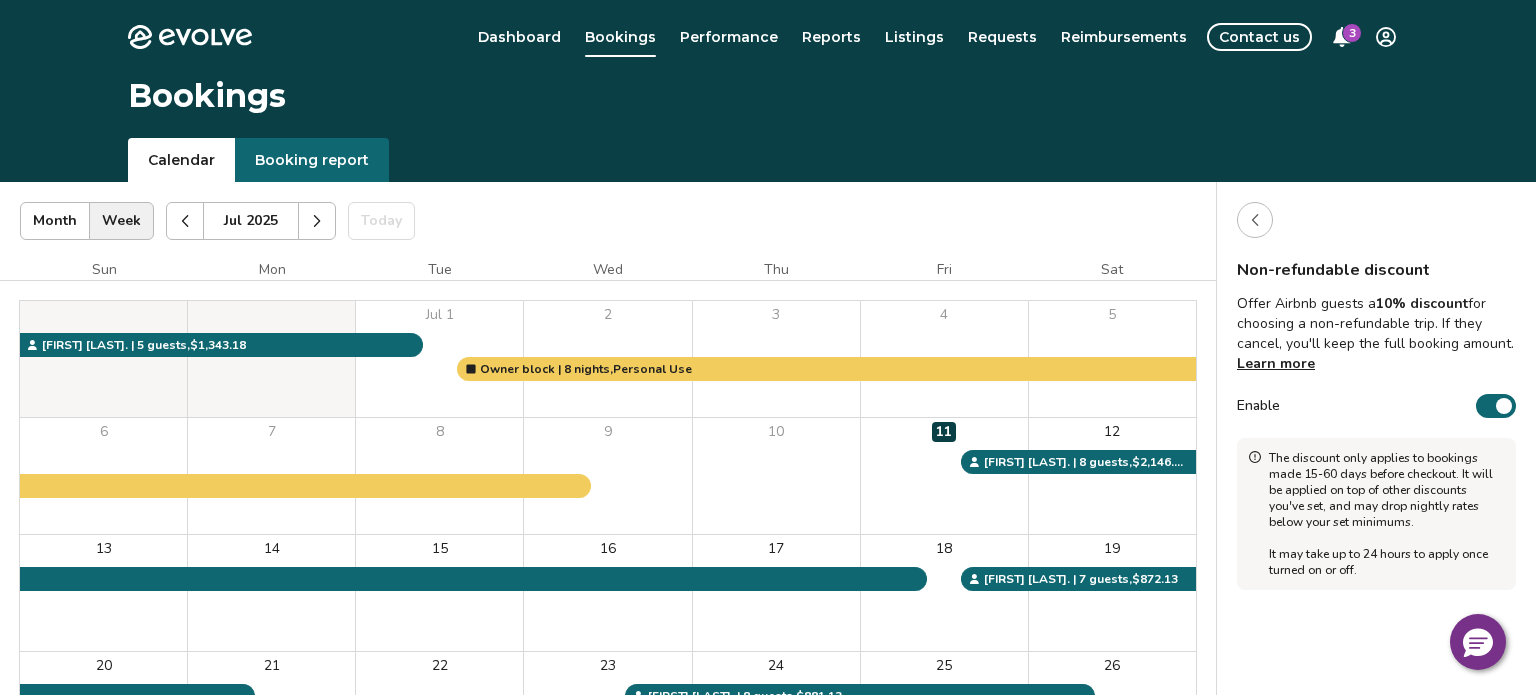 click 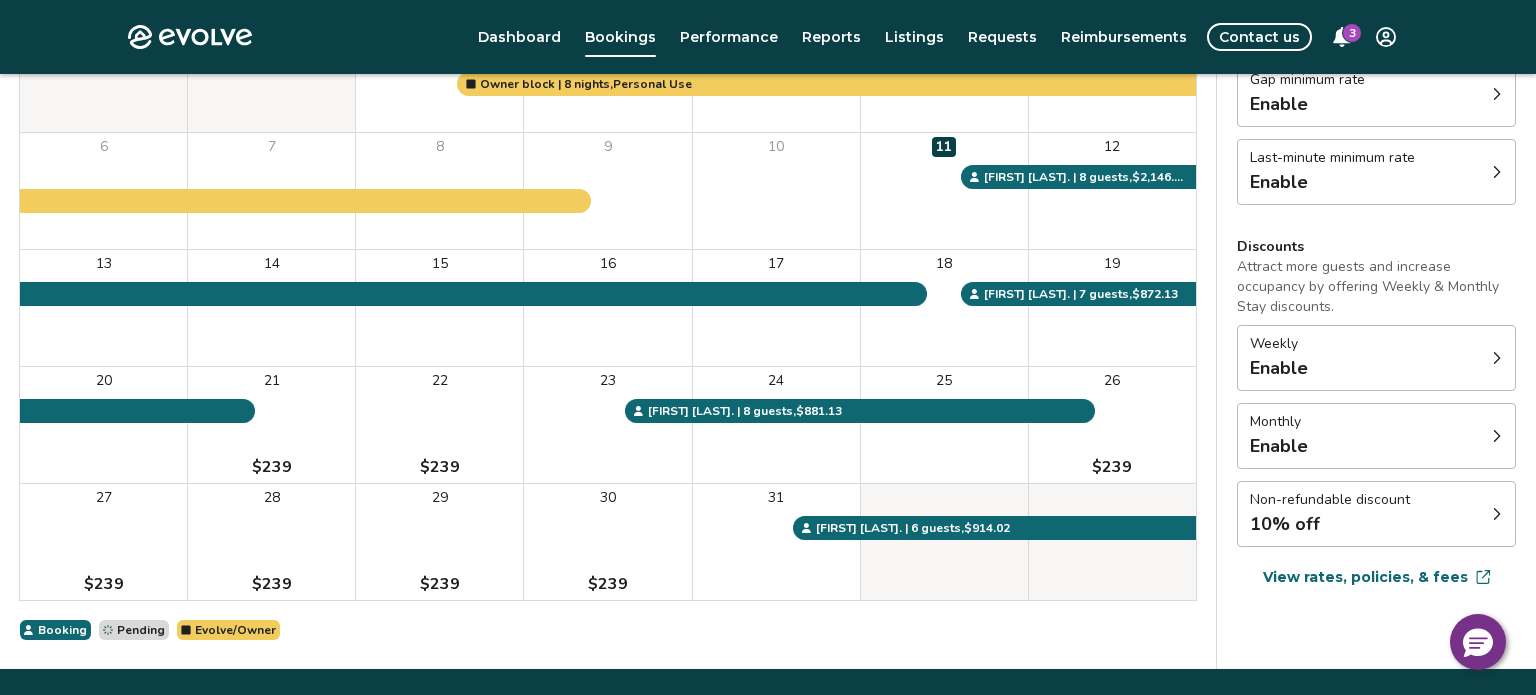 scroll, scrollTop: 0, scrollLeft: 0, axis: both 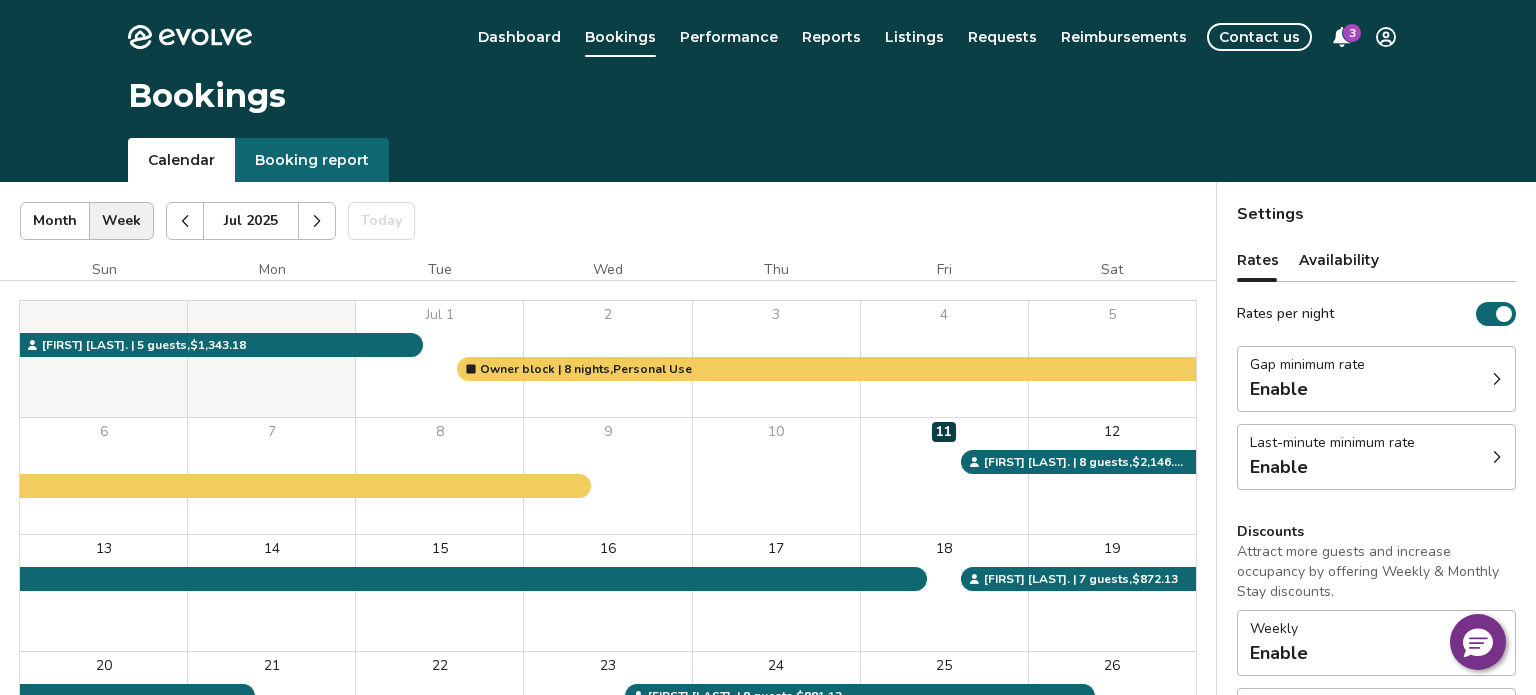 click on "Availability" at bounding box center (1339, 260) 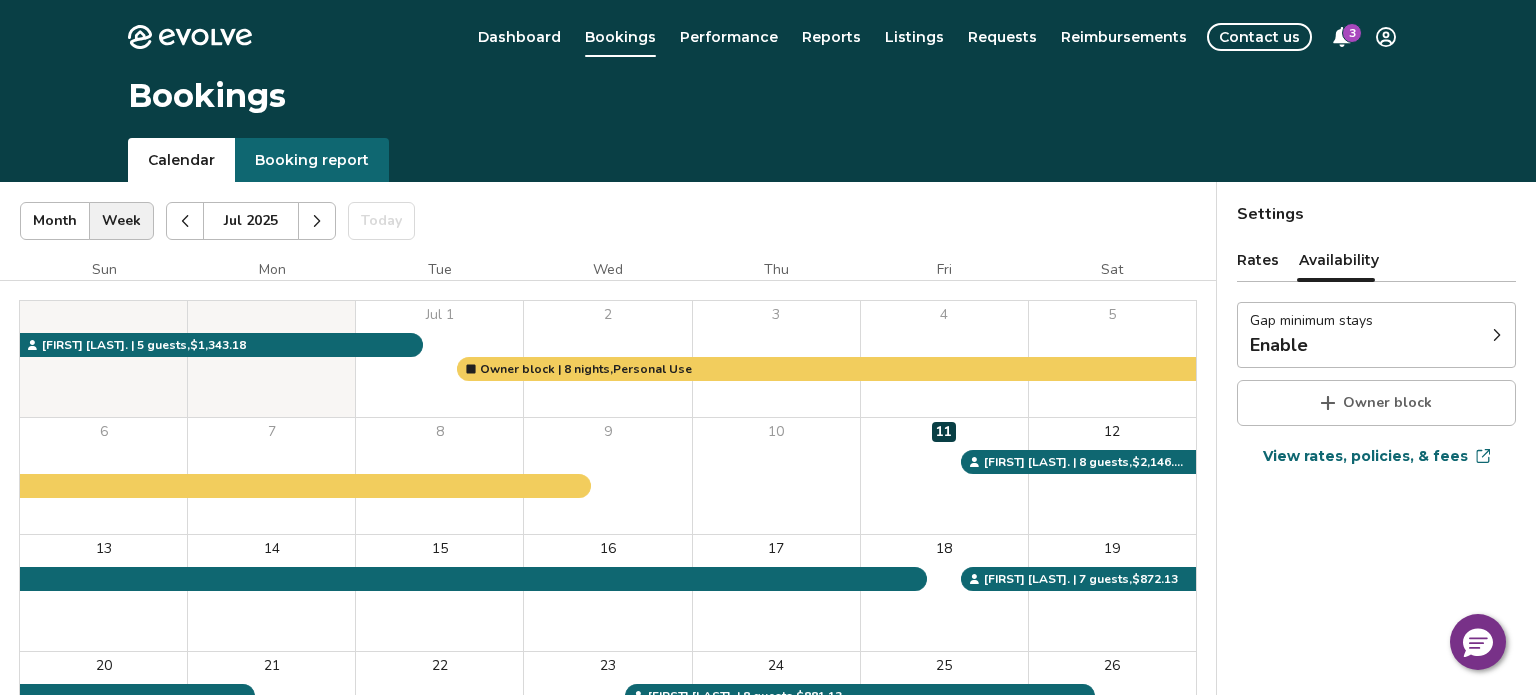 click on "Rates" at bounding box center [1258, 260] 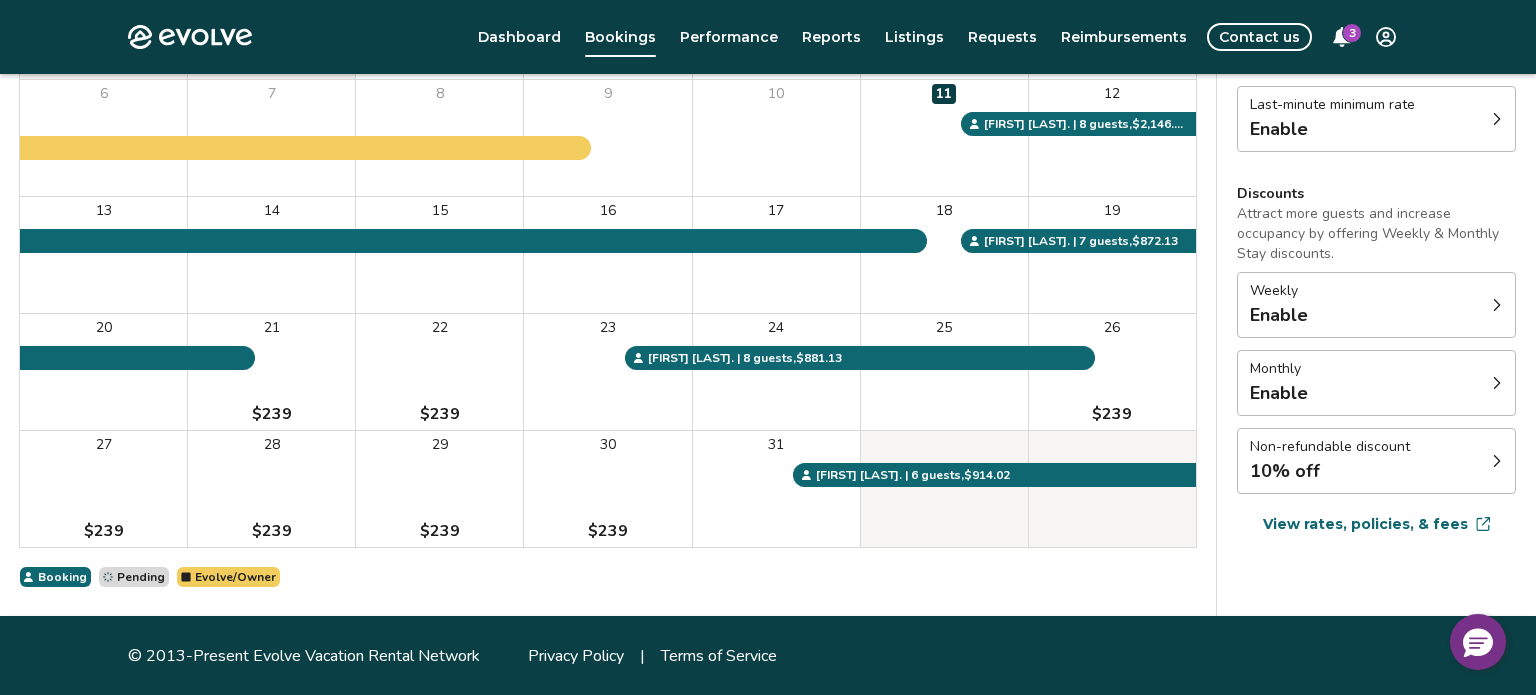scroll, scrollTop: 339, scrollLeft: 0, axis: vertical 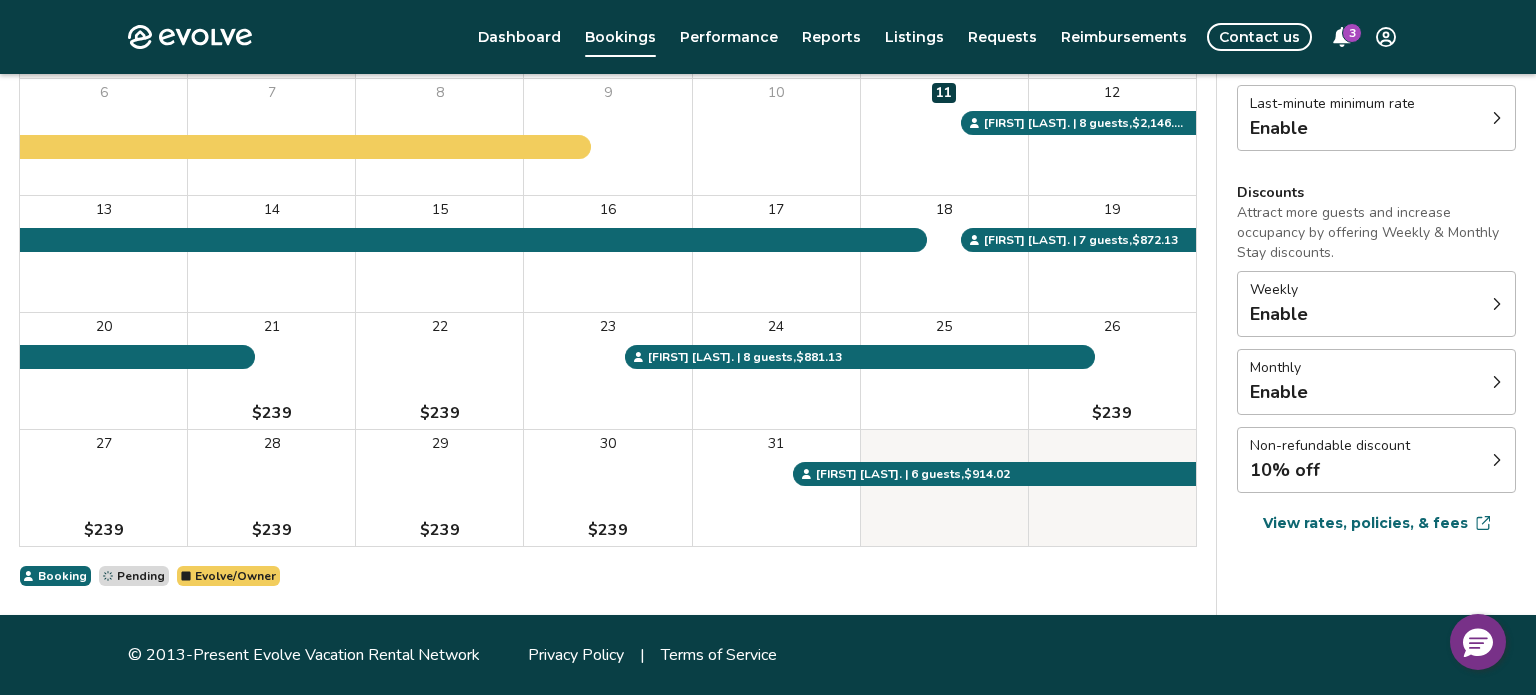 click on "View rates, policies, & fees" at bounding box center (1365, 523) 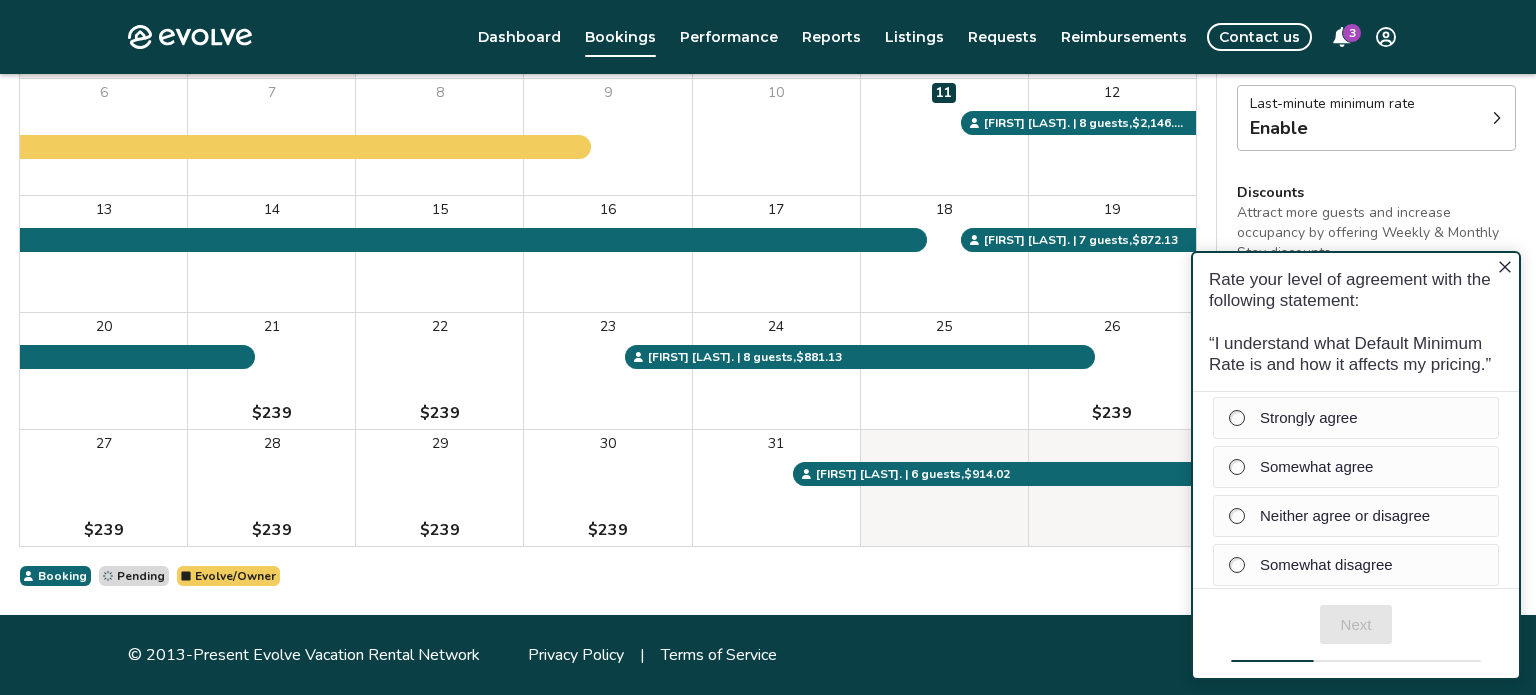 scroll, scrollTop: 0, scrollLeft: 0, axis: both 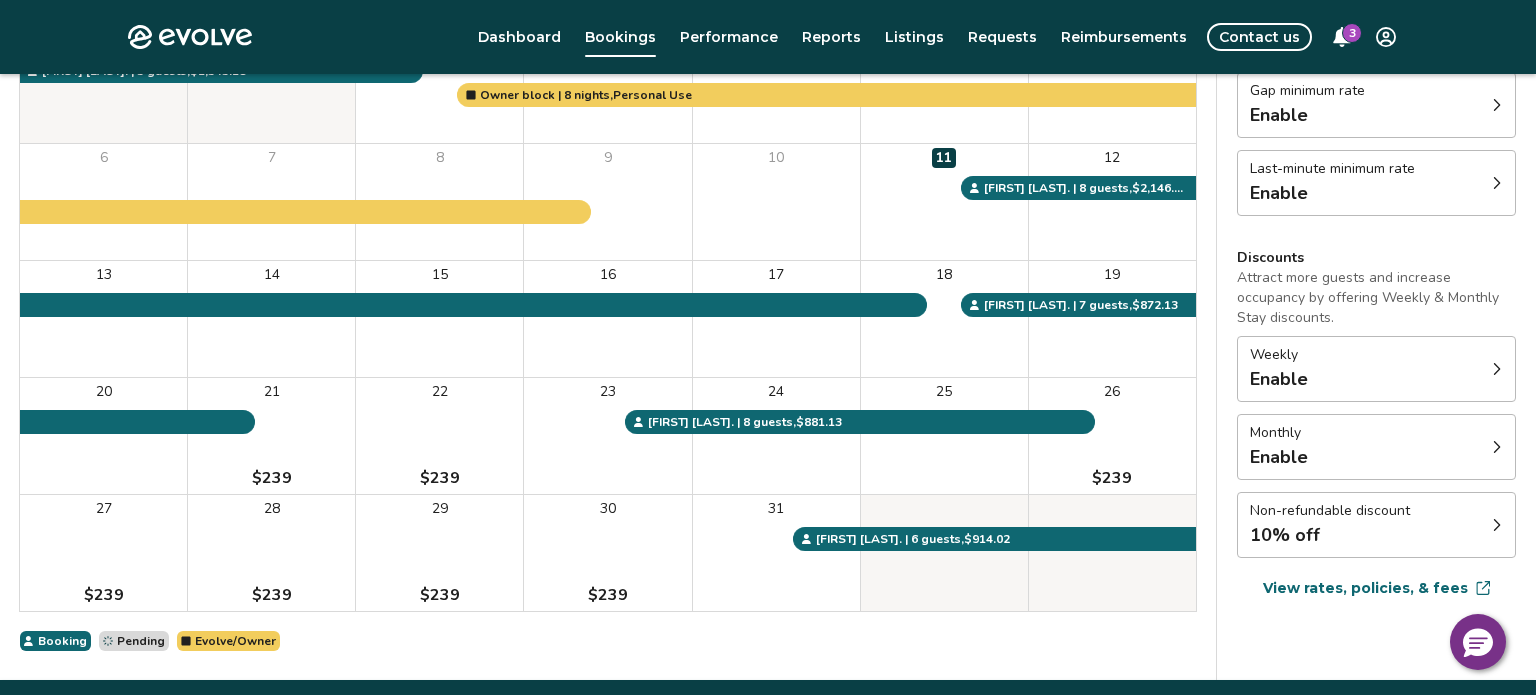 click on "View rates, policies, & fees" at bounding box center (1365, 588) 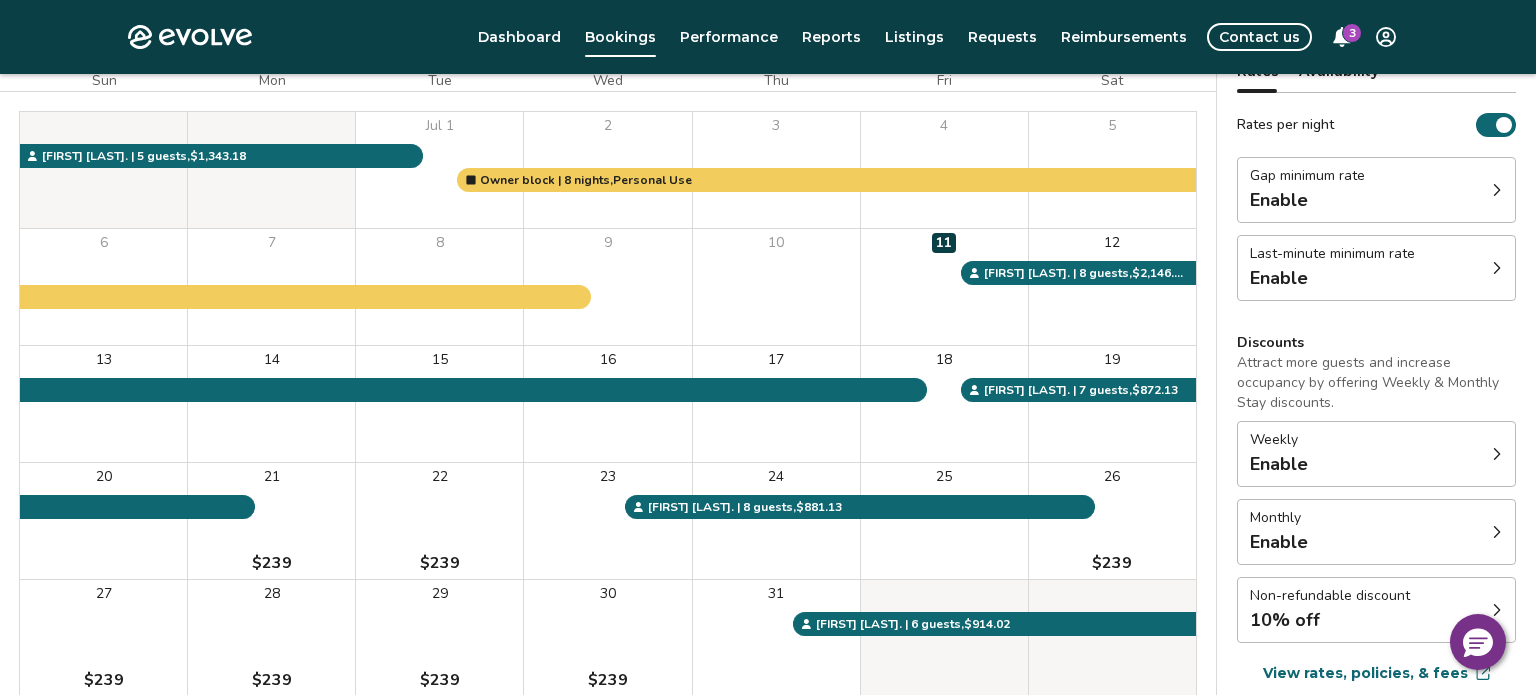 scroll, scrollTop: 212, scrollLeft: 0, axis: vertical 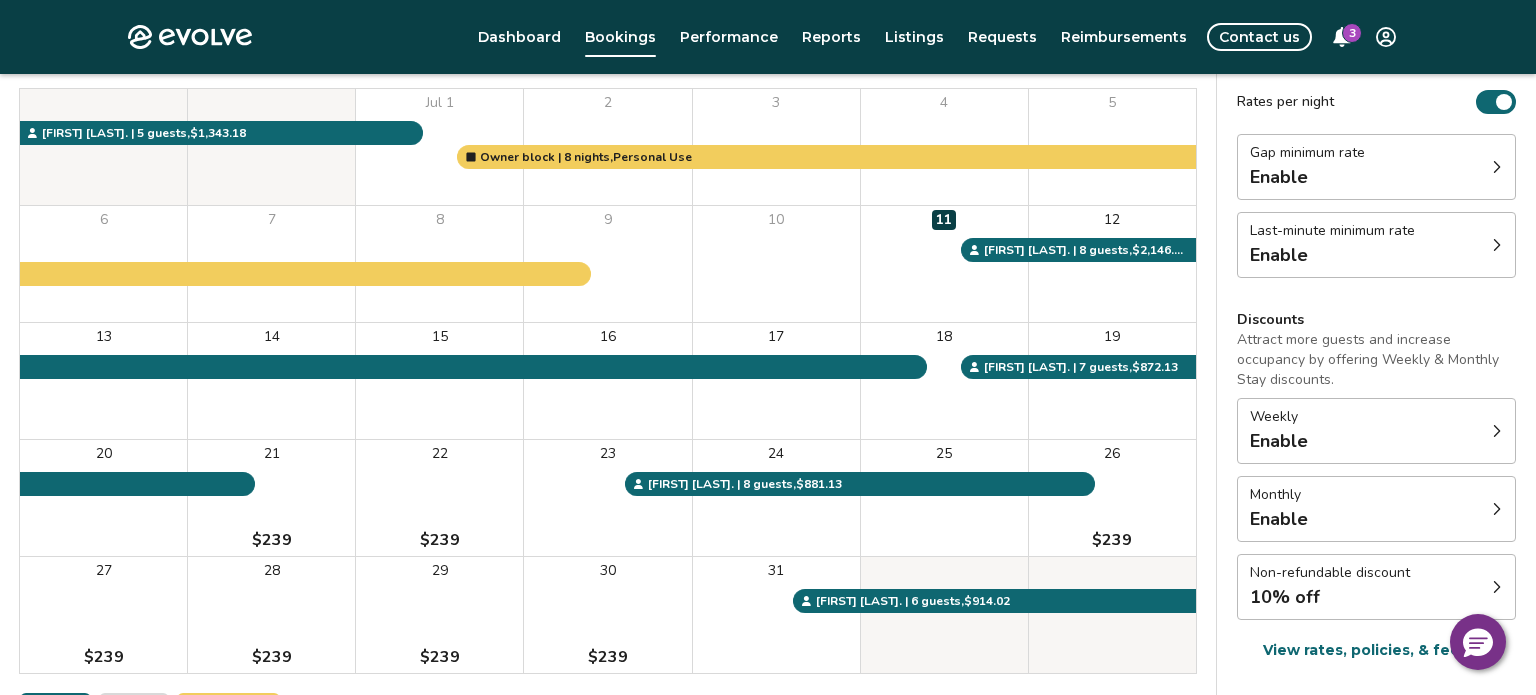 click on "Contact us" at bounding box center [1259, 37] 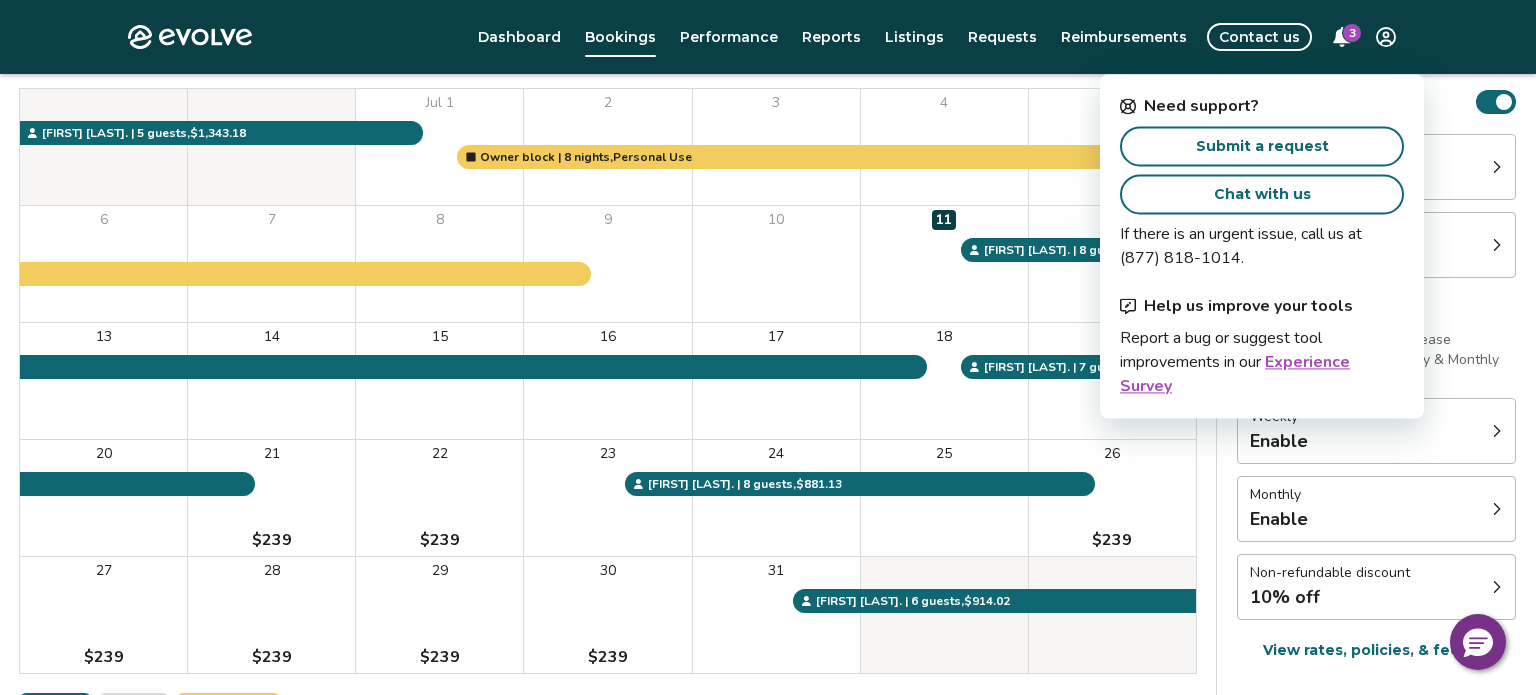 click on "Chat with us" at bounding box center [1262, 194] 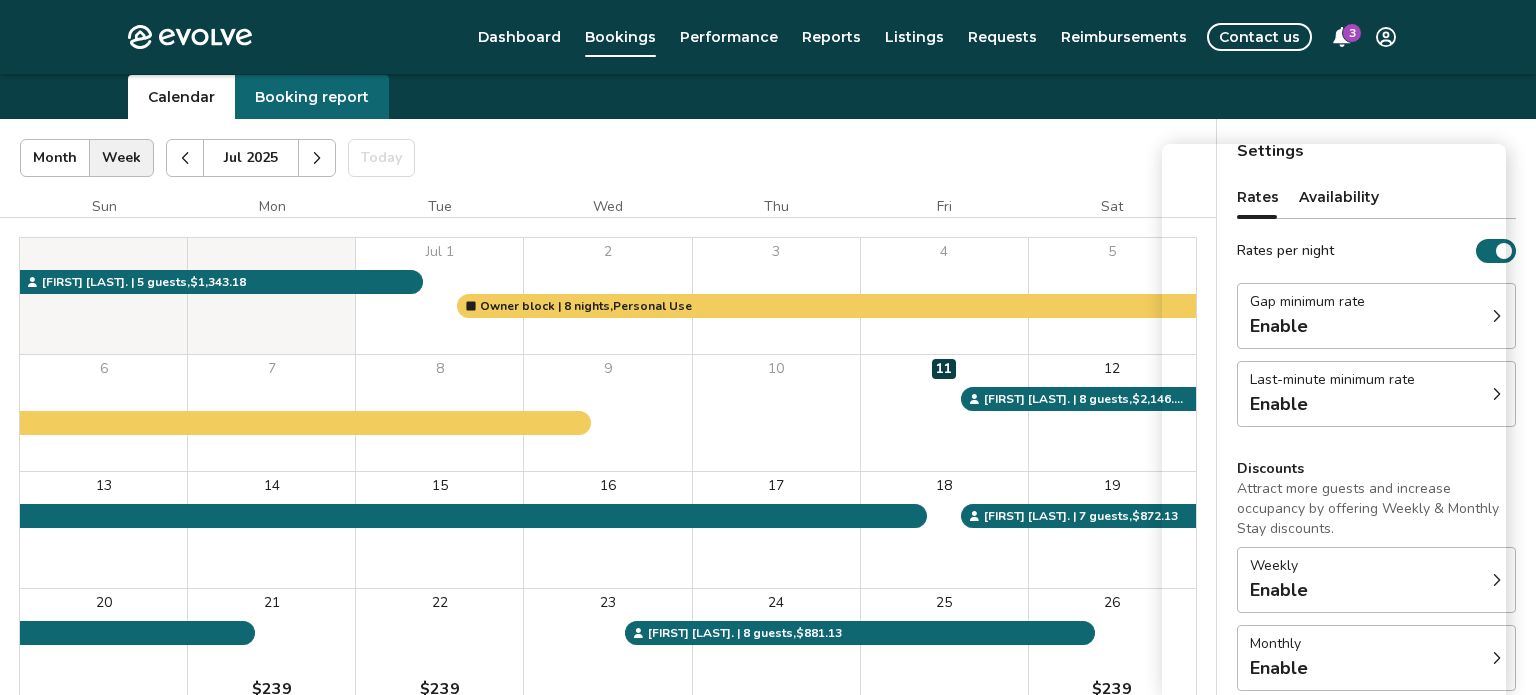 scroll, scrollTop: 76, scrollLeft: 0, axis: vertical 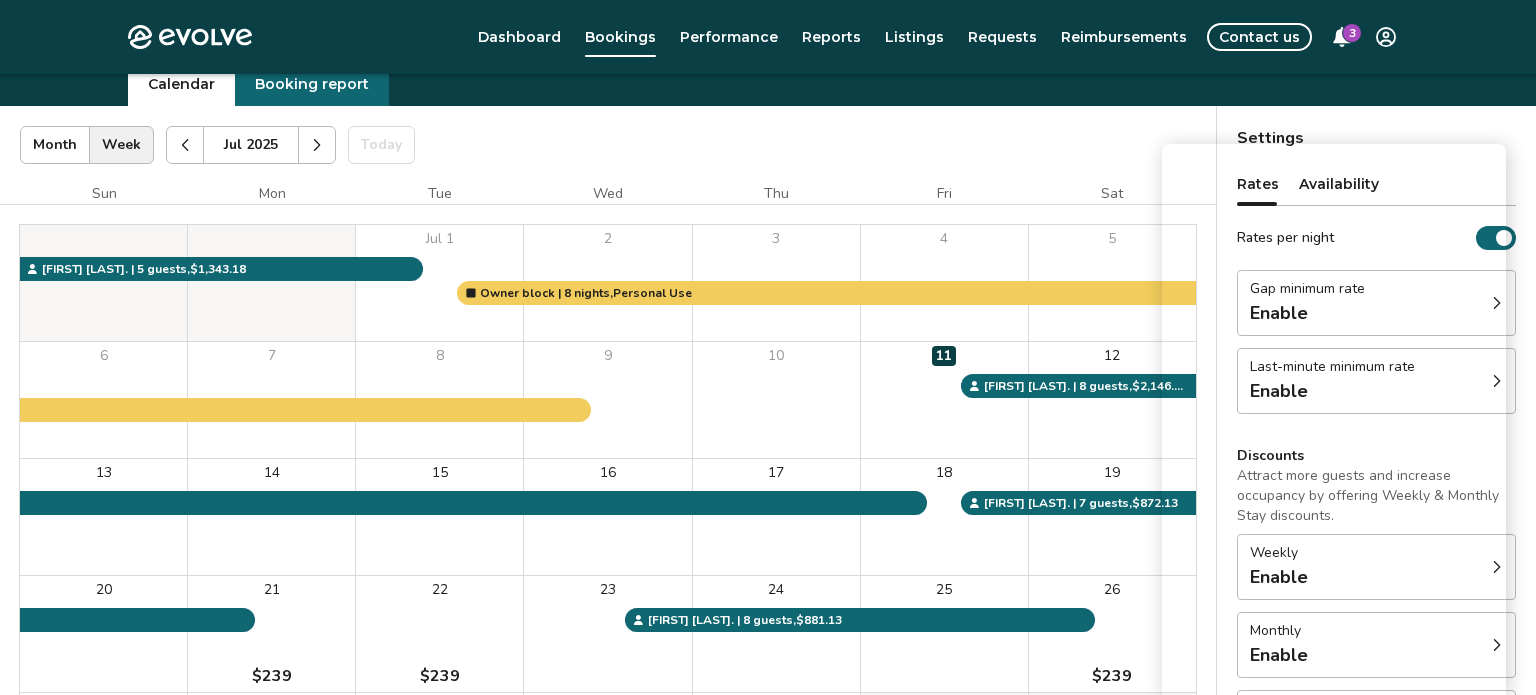 click on "Jul 2025  | Views Month Week Jul 2025 Today Settings" at bounding box center (608, 145) 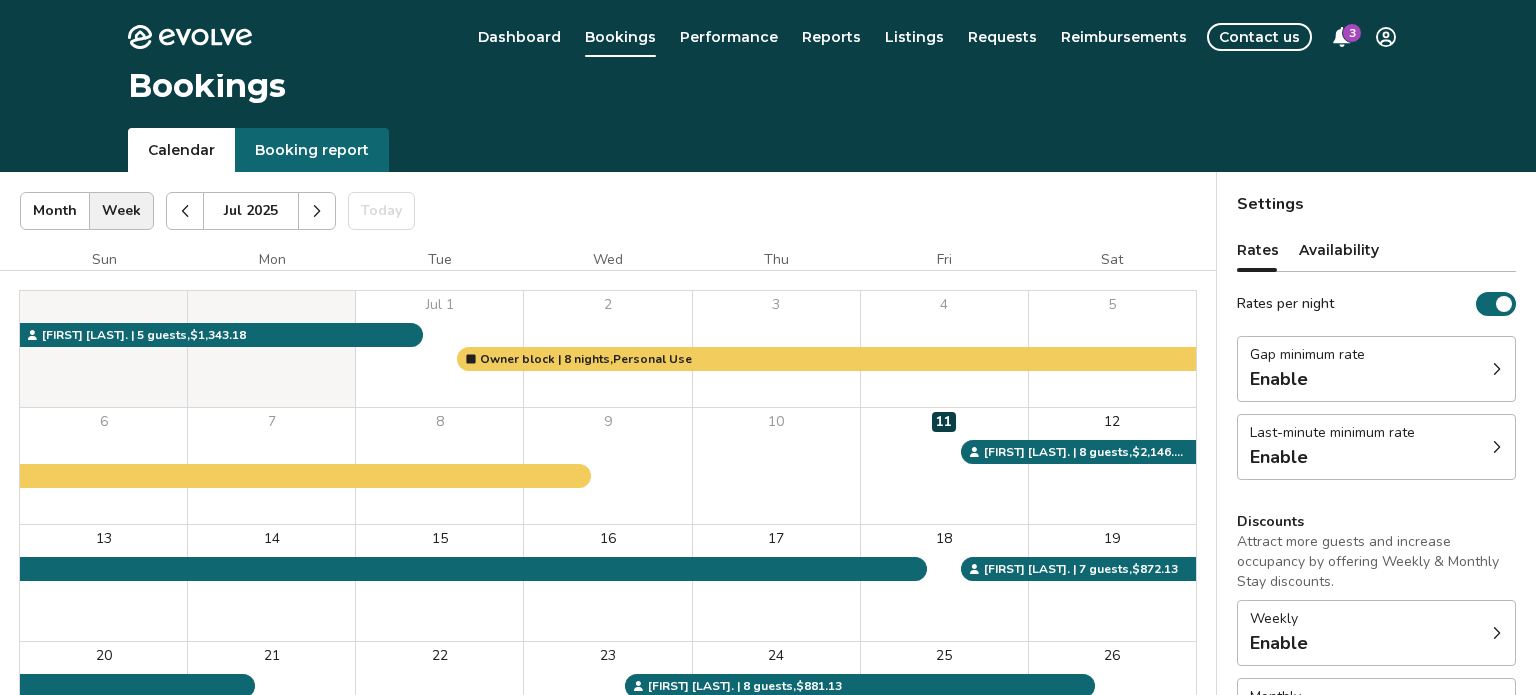scroll, scrollTop: 0, scrollLeft: 0, axis: both 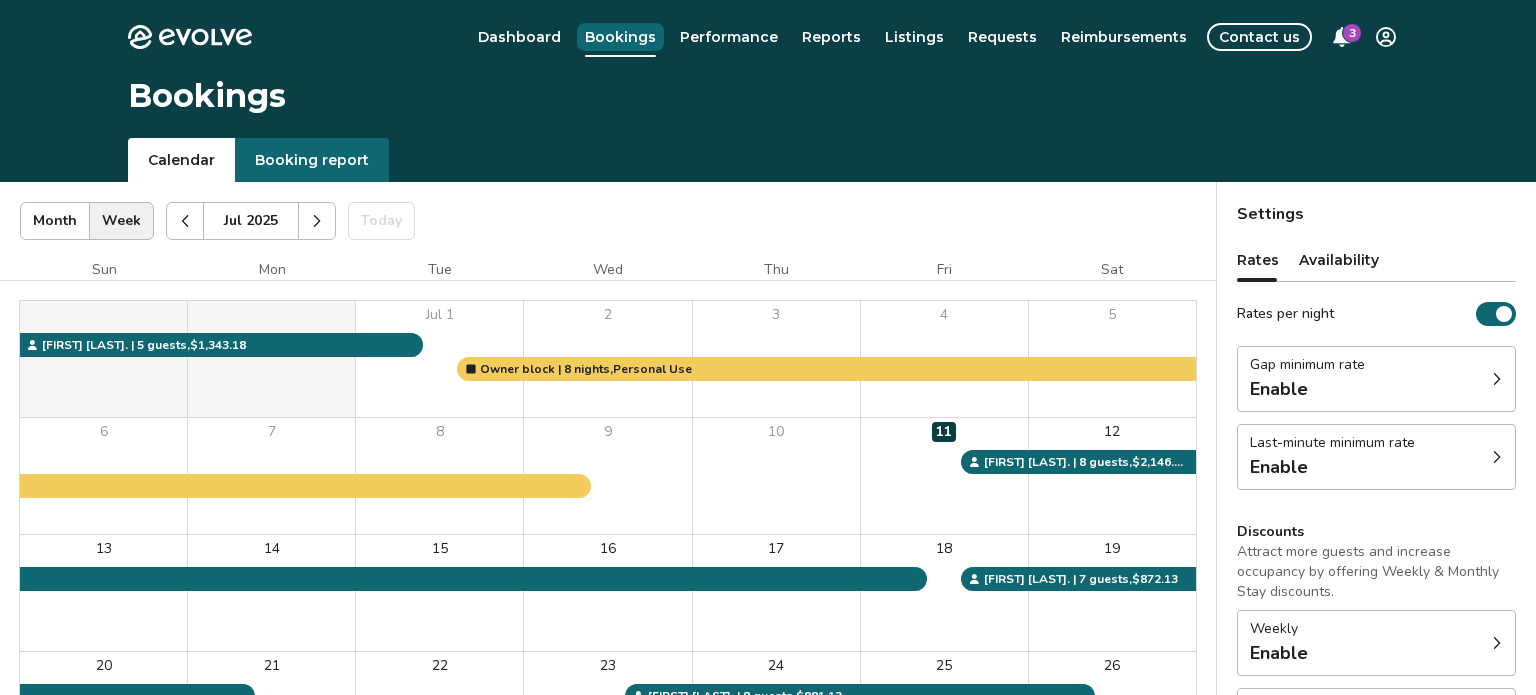 click on "Bookings" at bounding box center (620, 37) 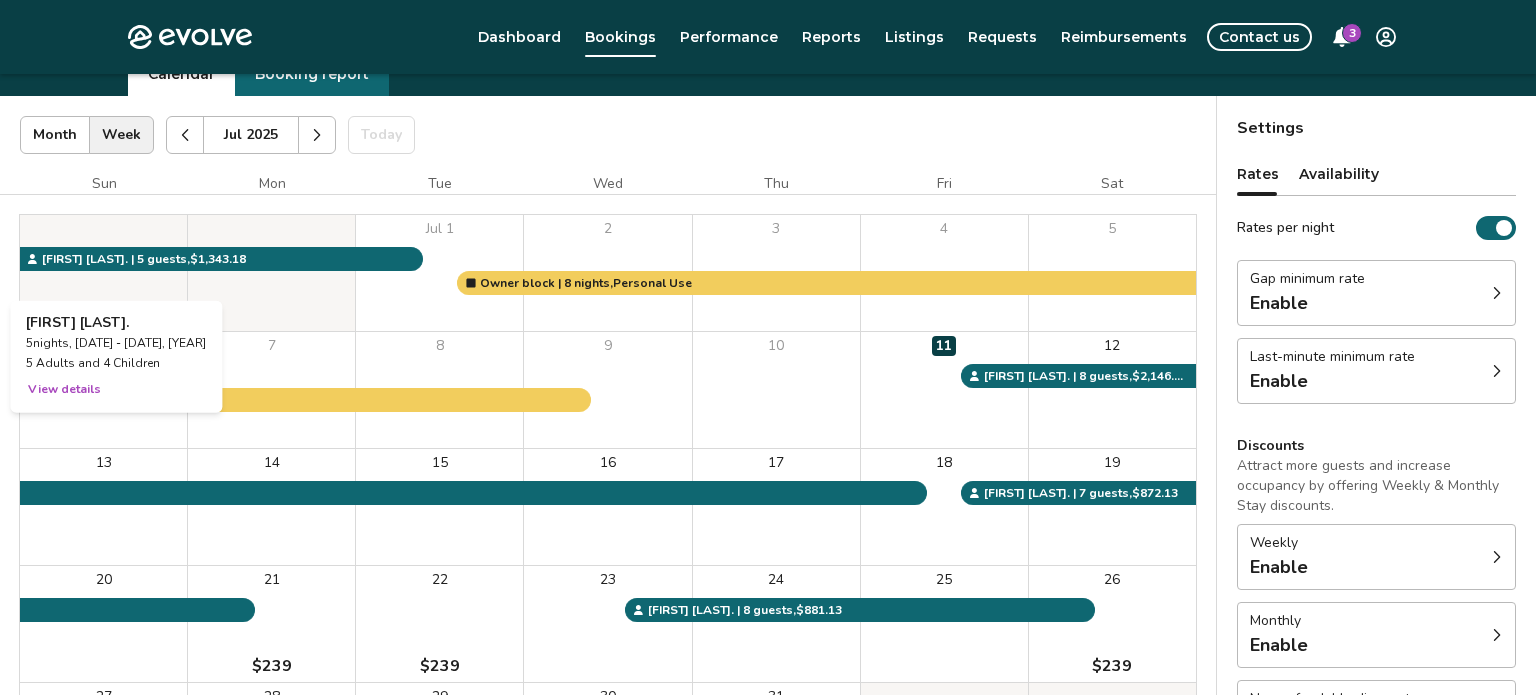scroll, scrollTop: 83, scrollLeft: 0, axis: vertical 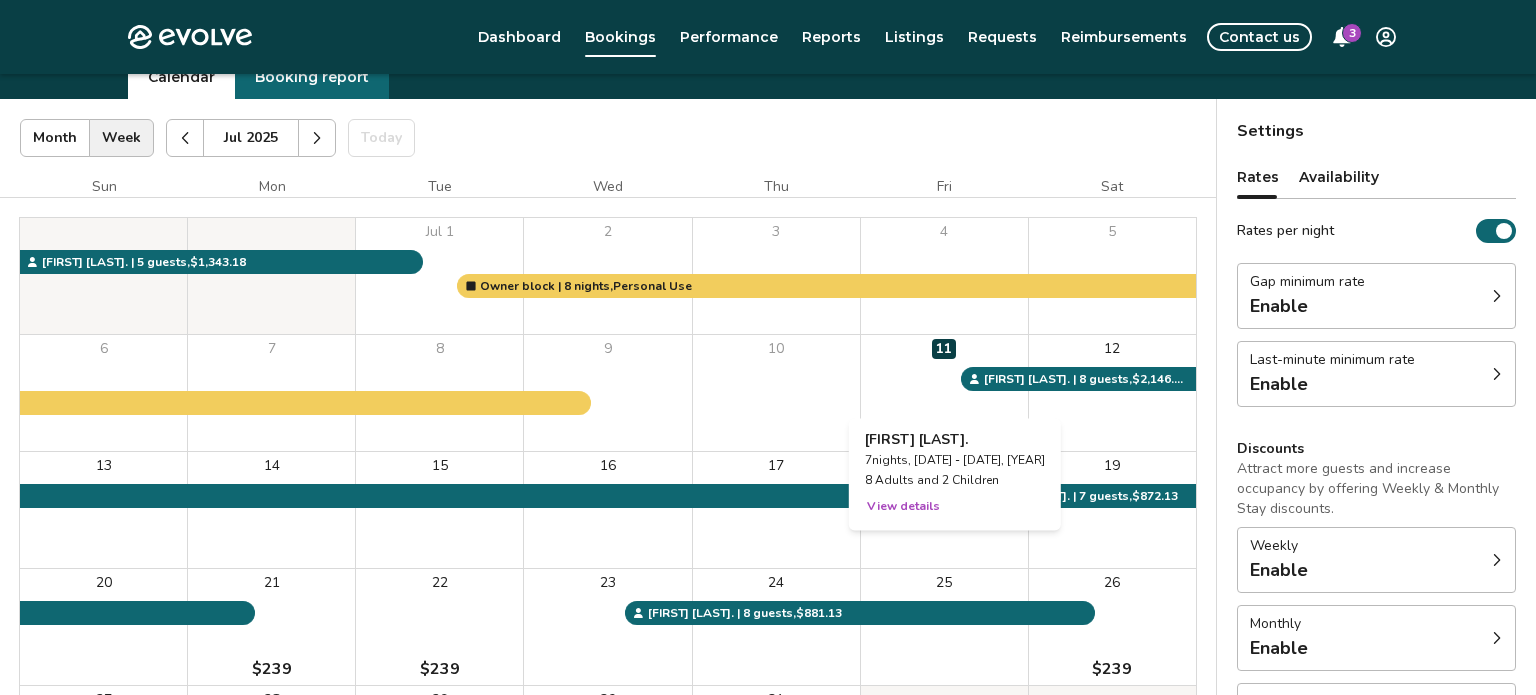 click on "View details" at bounding box center (903, 506) 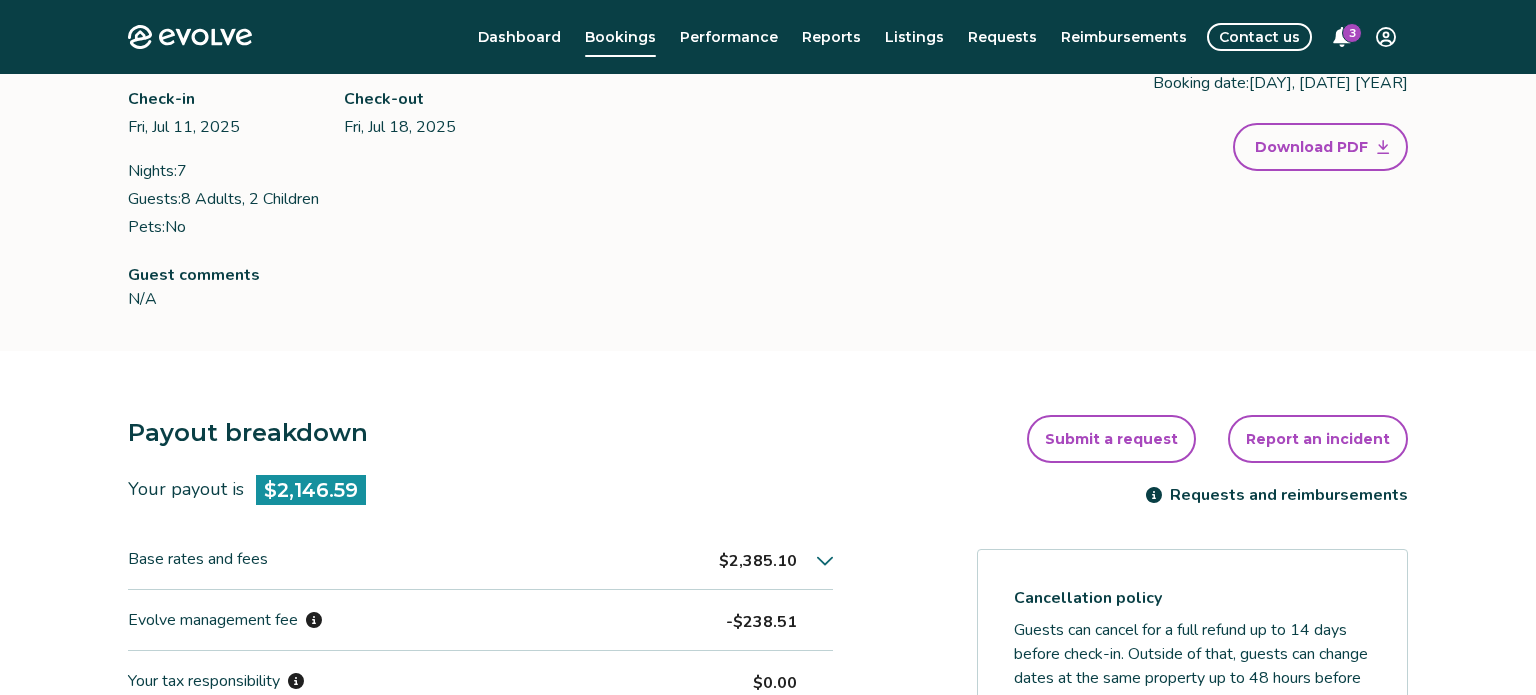 scroll, scrollTop: 0, scrollLeft: 0, axis: both 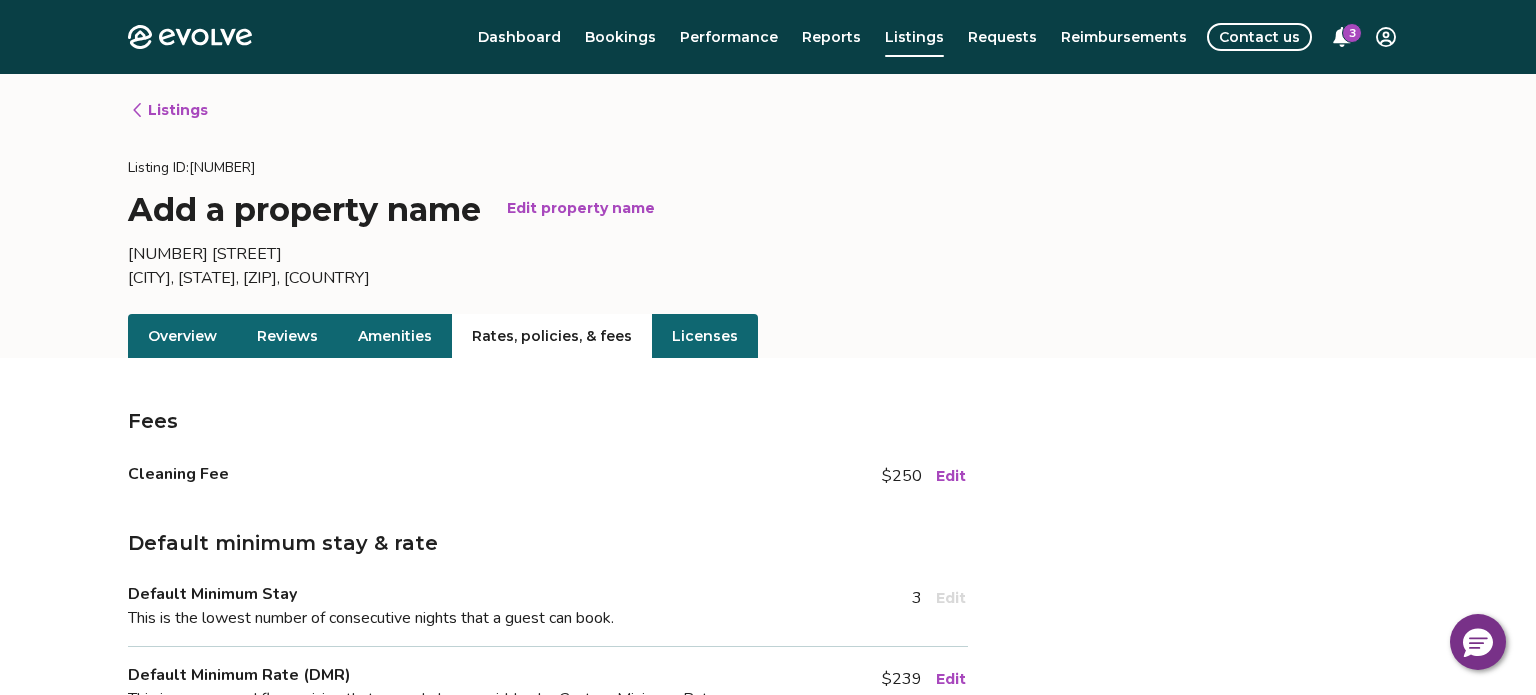 click on "Overview" at bounding box center (182, 336) 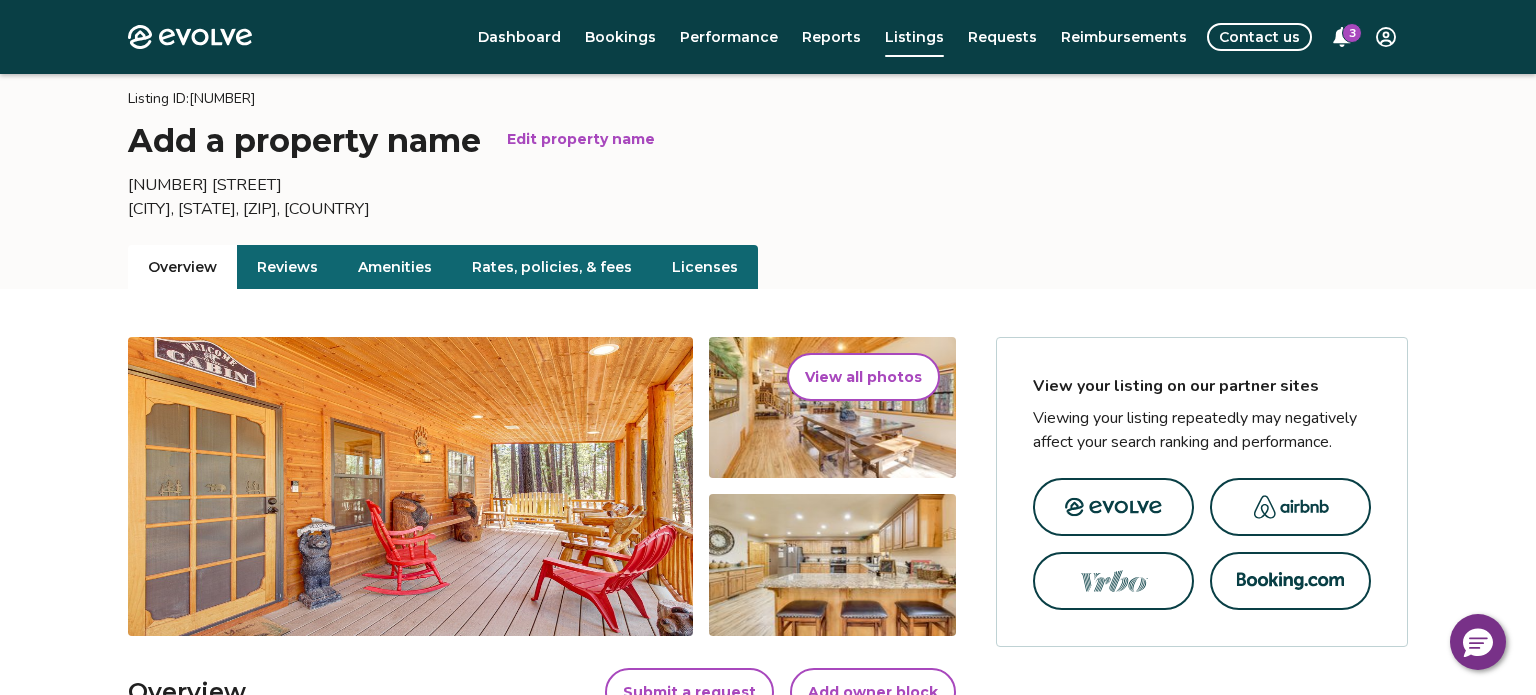 scroll, scrollTop: 64, scrollLeft: 0, axis: vertical 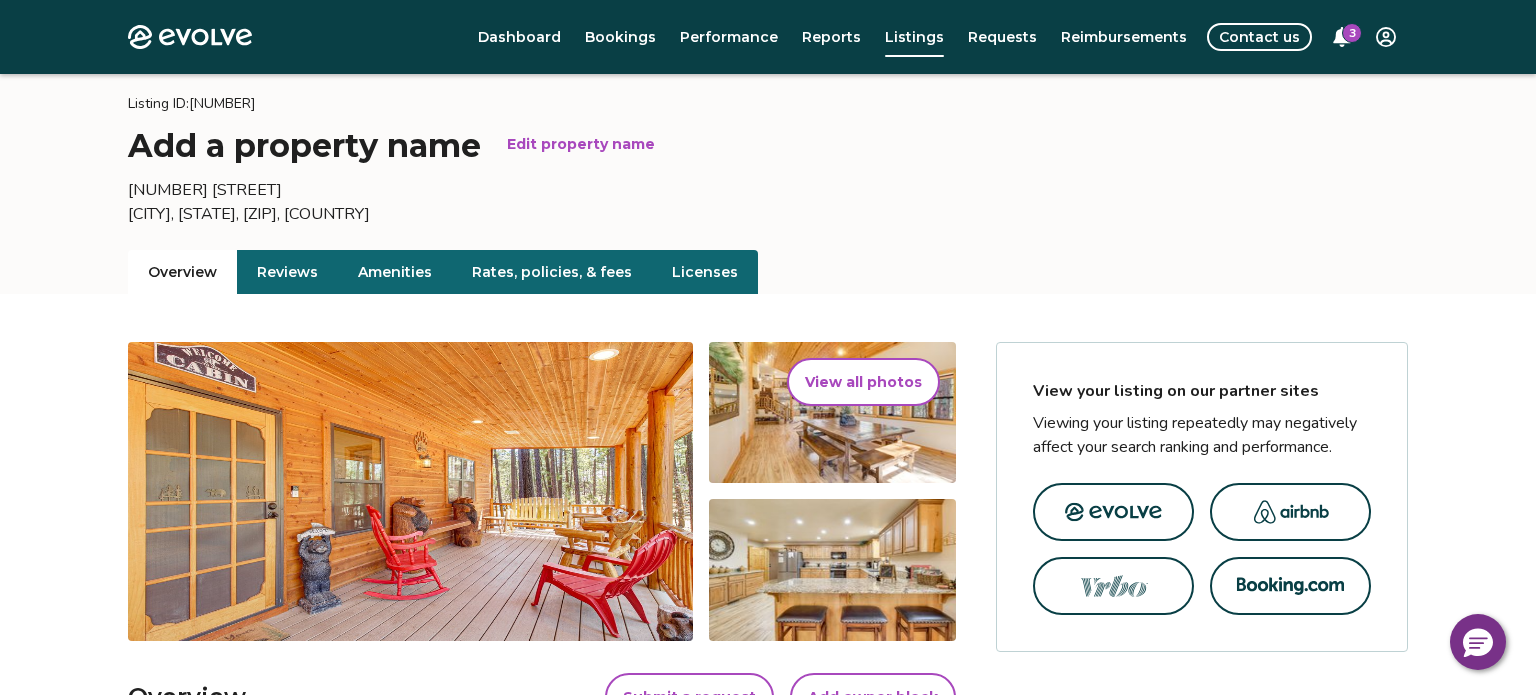 click on "Reviews" at bounding box center (287, 272) 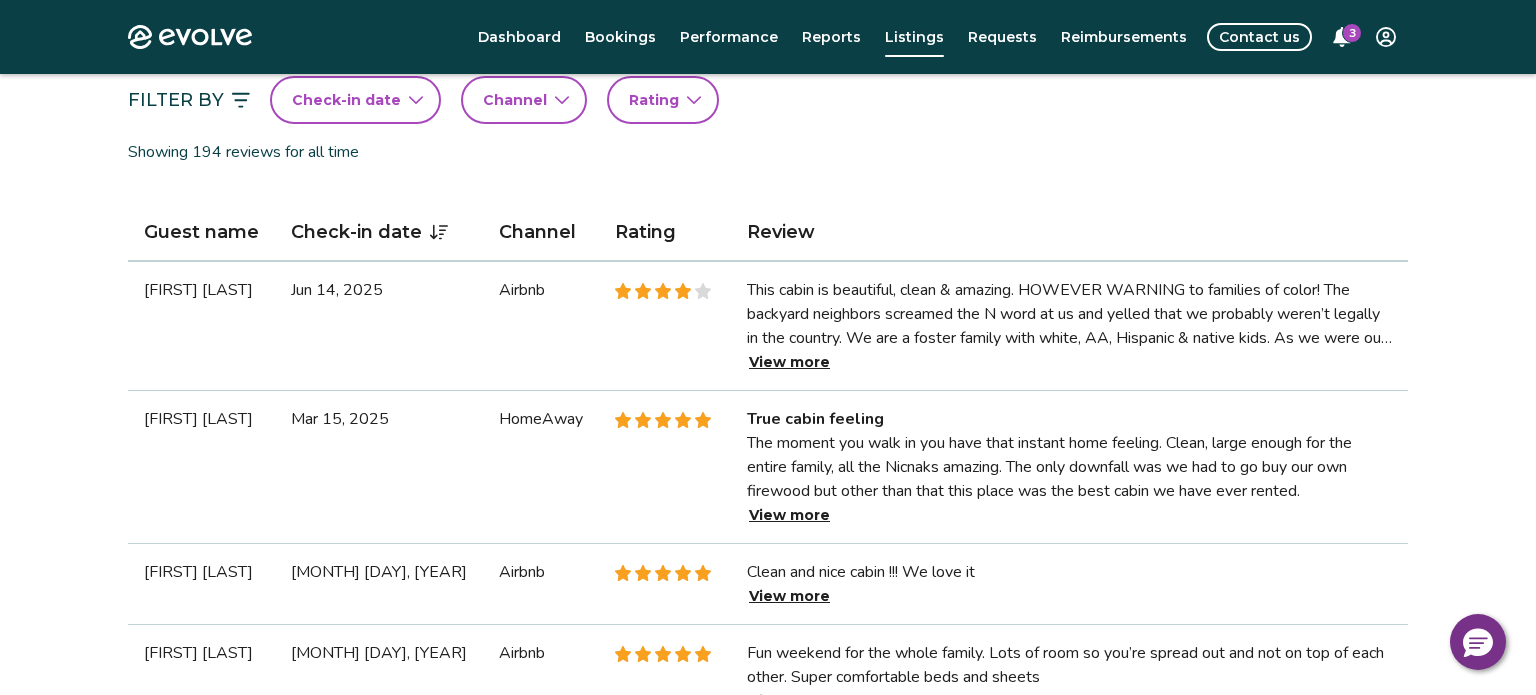 scroll, scrollTop: 528, scrollLeft: 0, axis: vertical 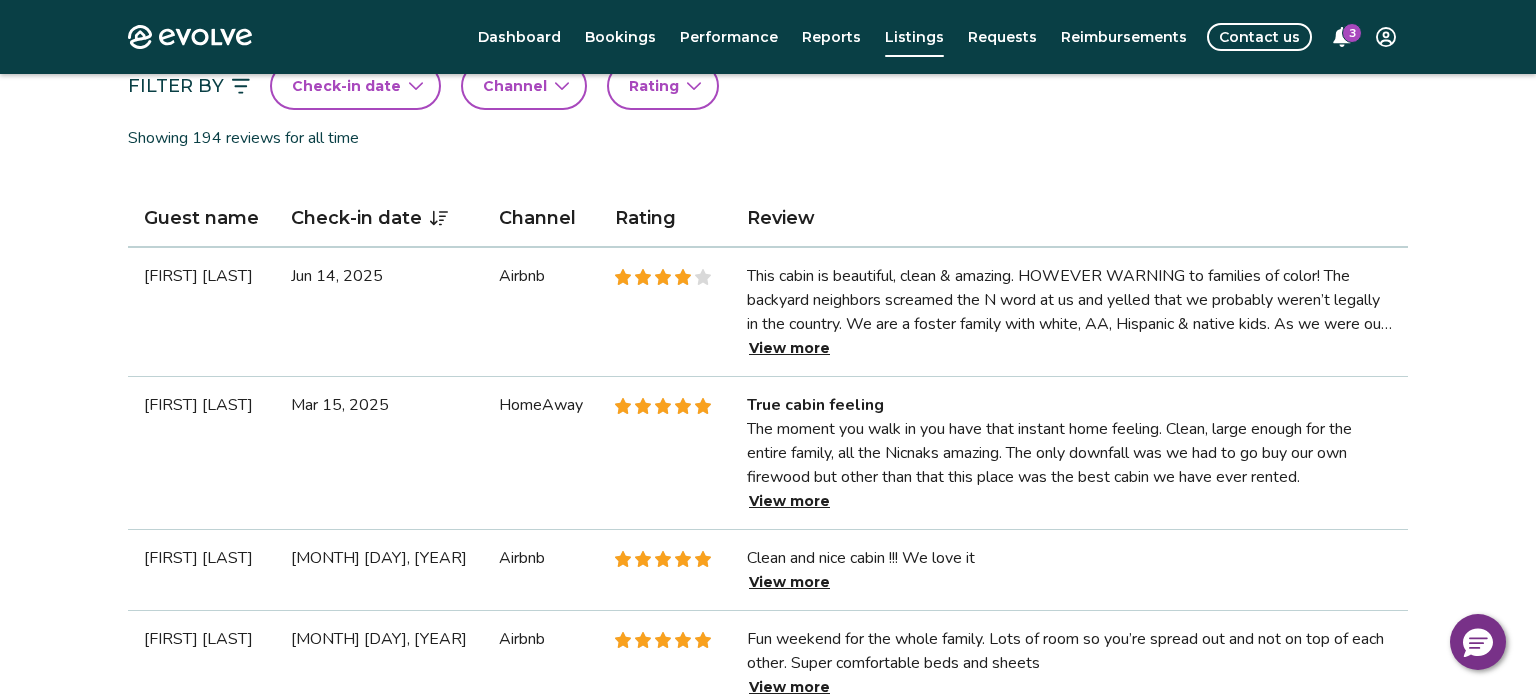 click on "View more" at bounding box center [789, 348] 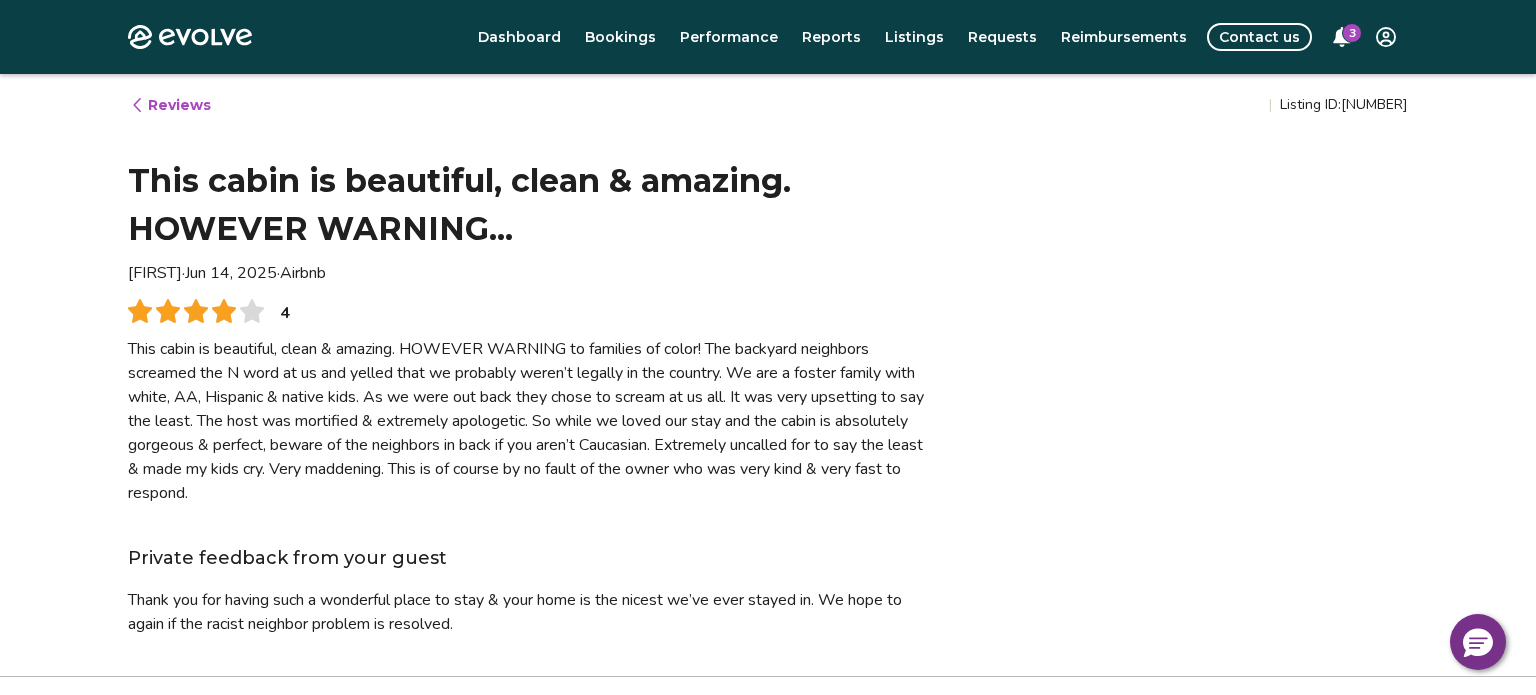 scroll, scrollTop: 0, scrollLeft: 0, axis: both 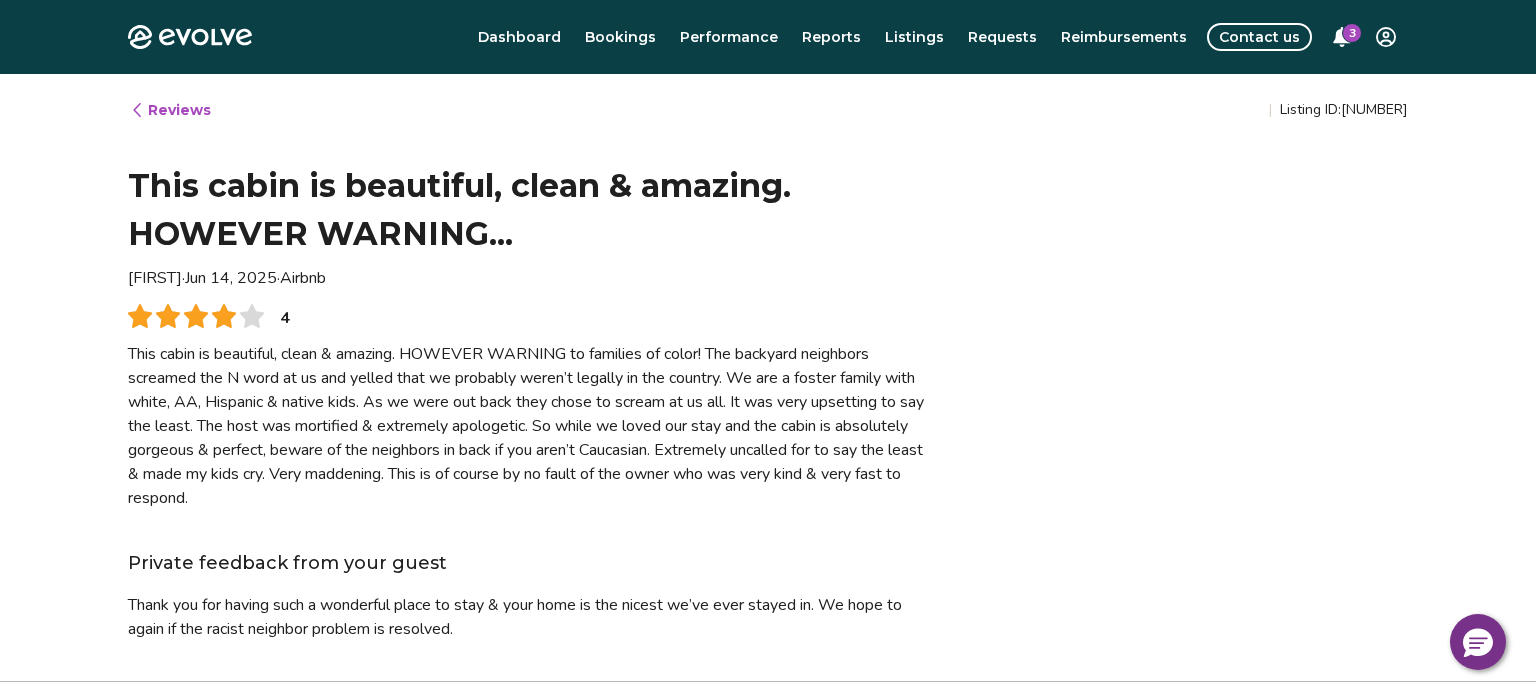 click on "Reviews" at bounding box center [170, 110] 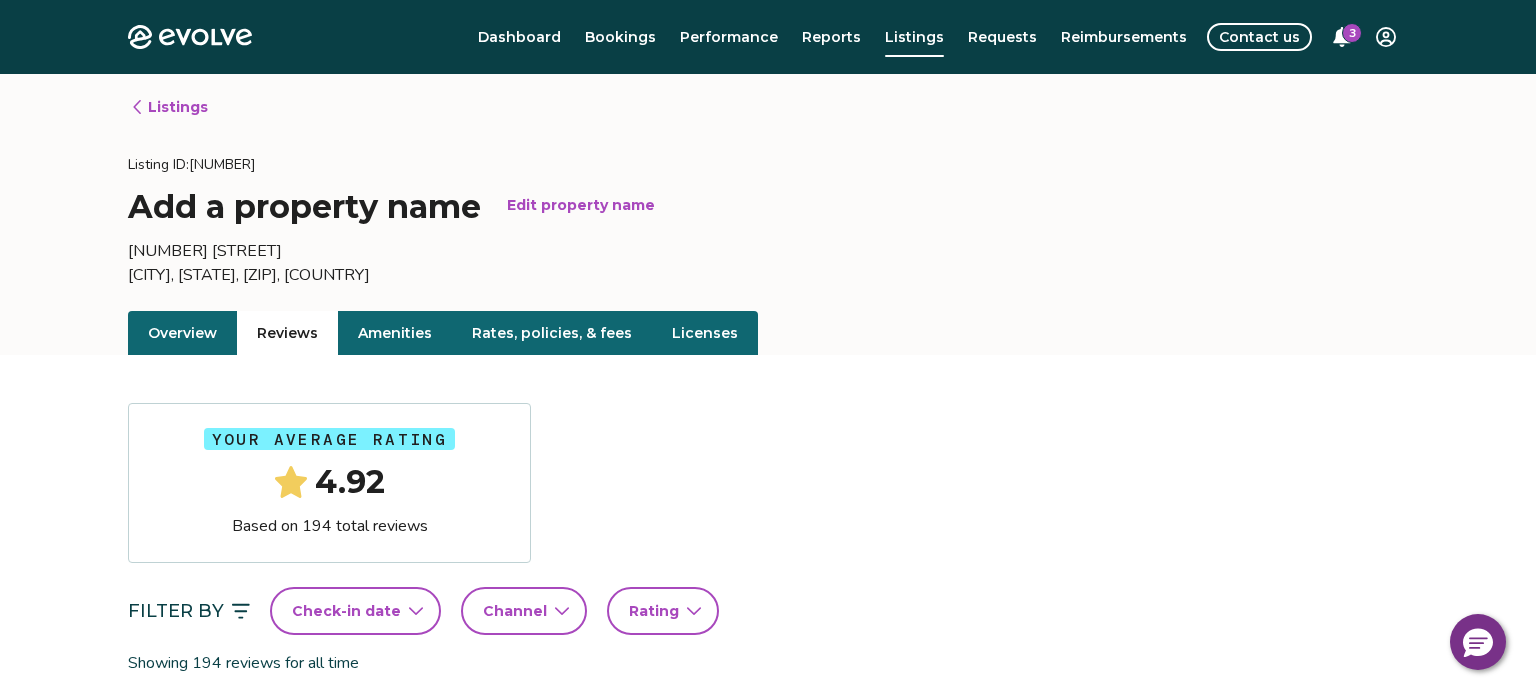 scroll, scrollTop: 0, scrollLeft: 0, axis: both 